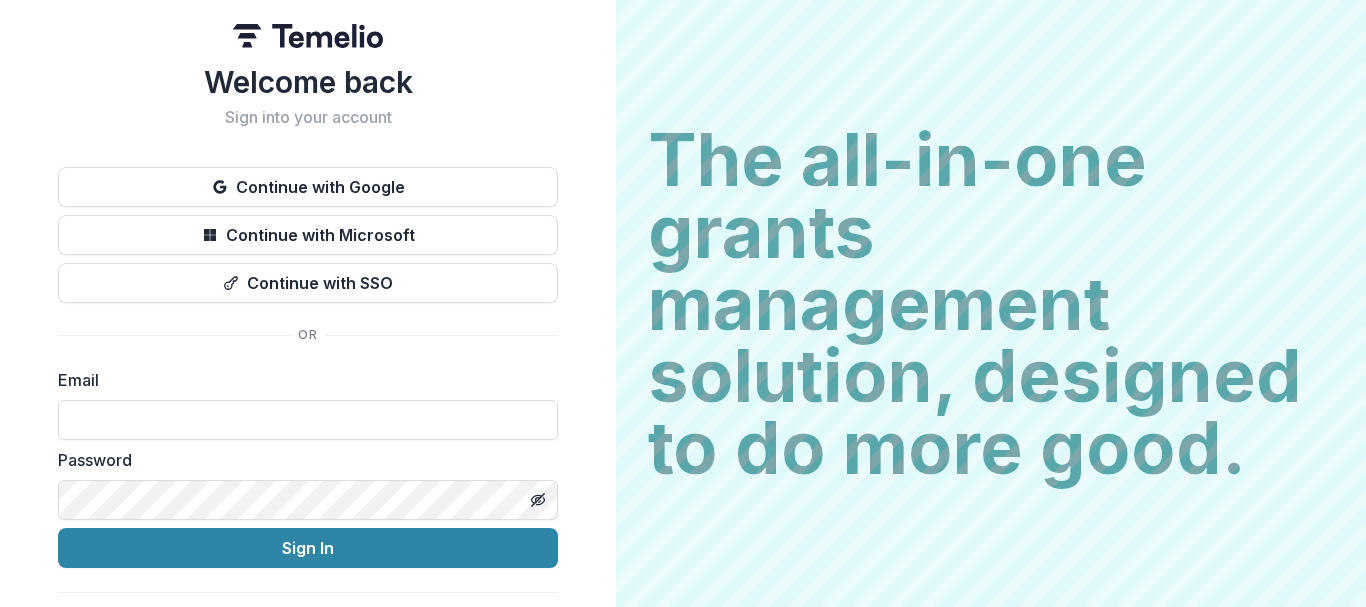 scroll, scrollTop: 0, scrollLeft: 0, axis: both 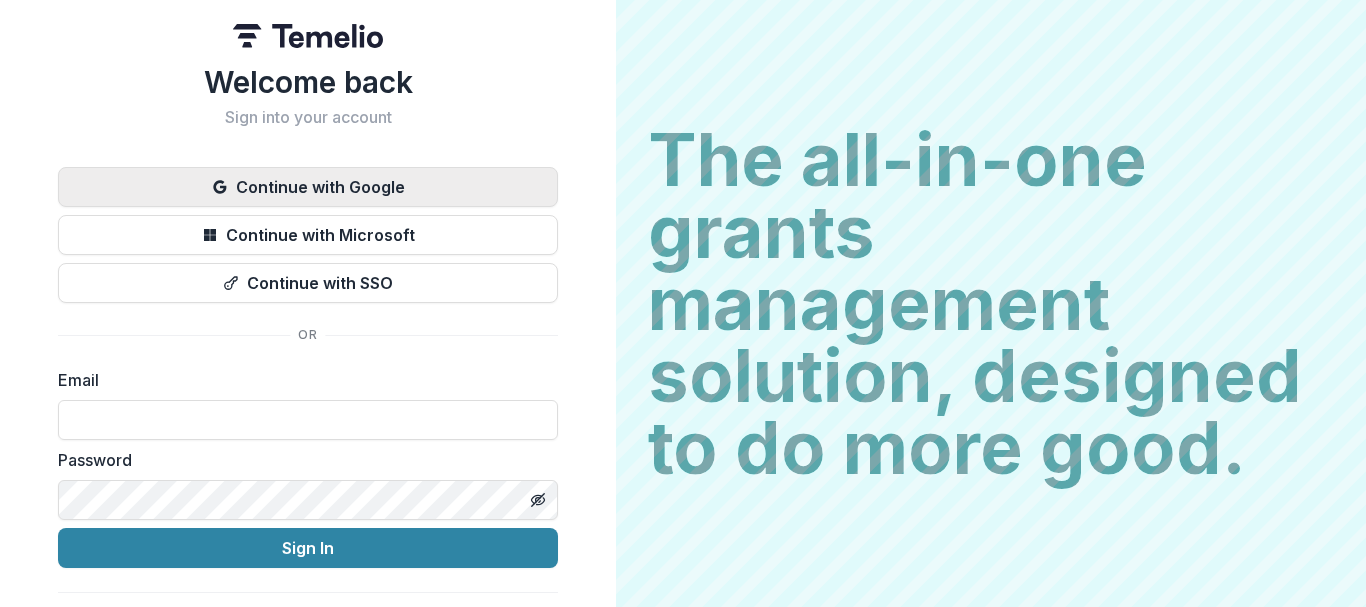 click on "Continue with Google" at bounding box center [308, 187] 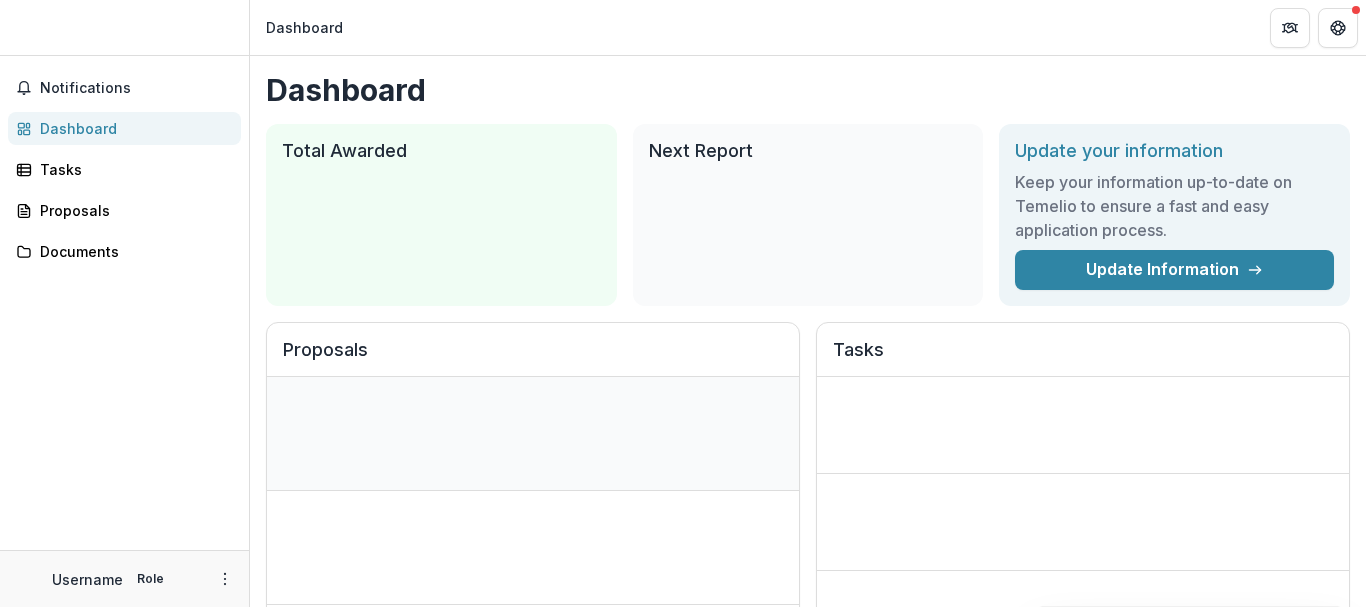 scroll, scrollTop: 0, scrollLeft: 0, axis: both 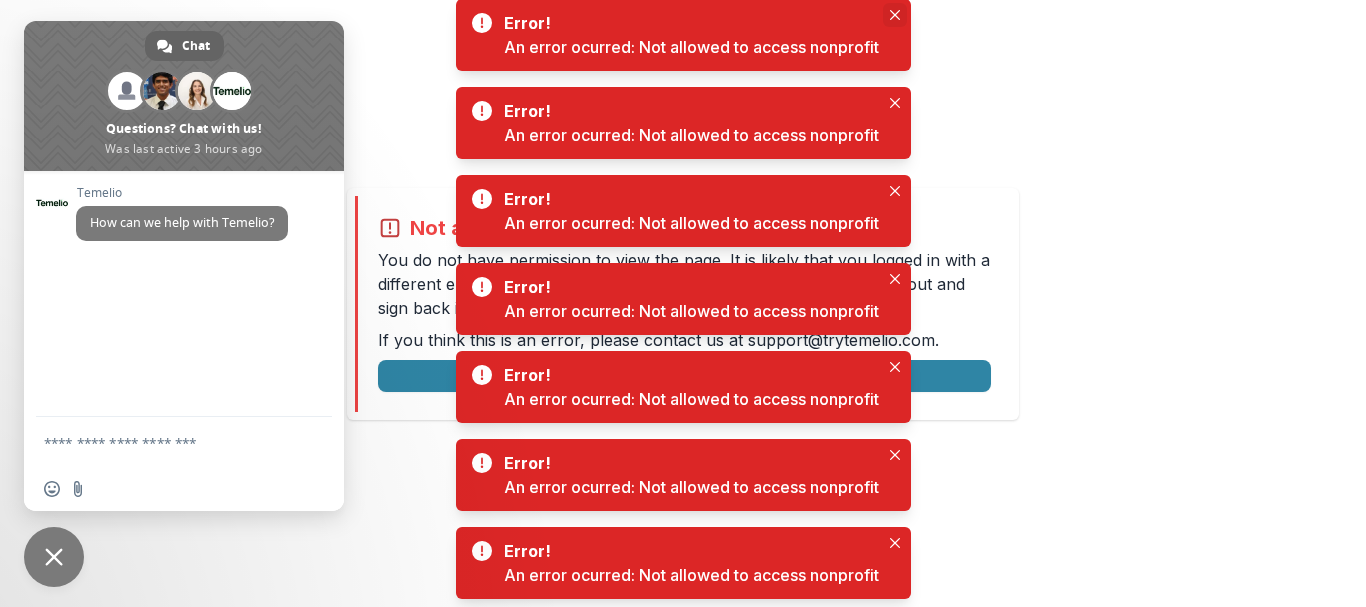 click at bounding box center (895, 15) 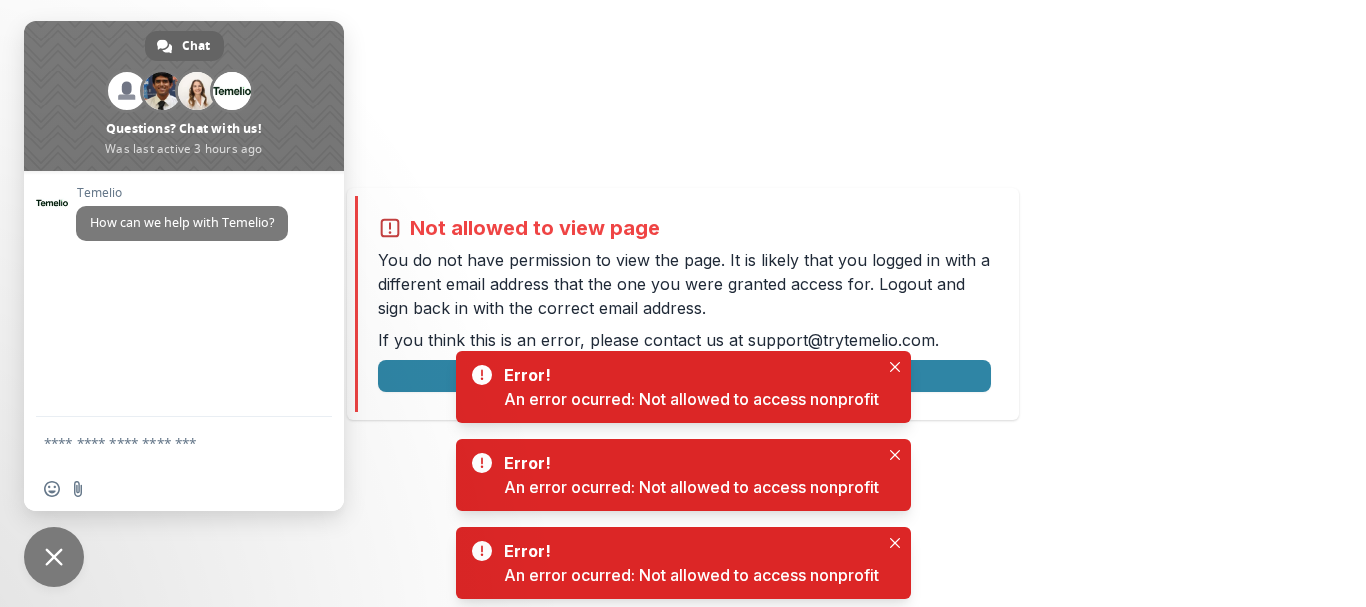click at bounding box center [54, 557] 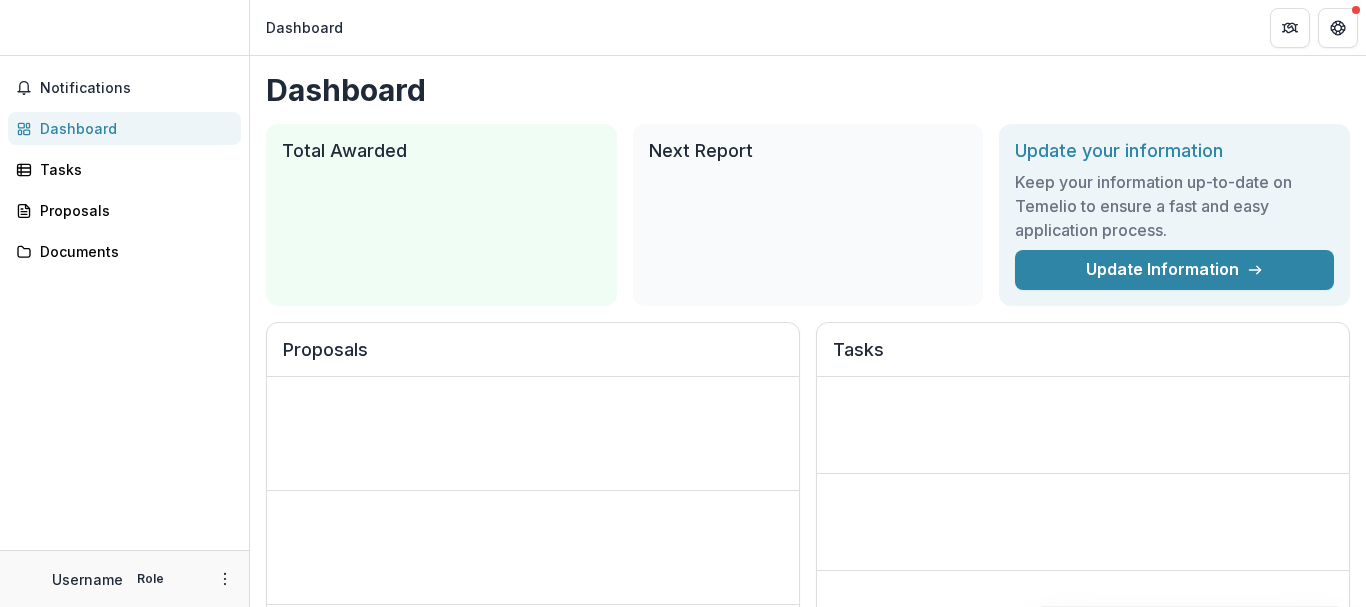 scroll, scrollTop: 0, scrollLeft: 0, axis: both 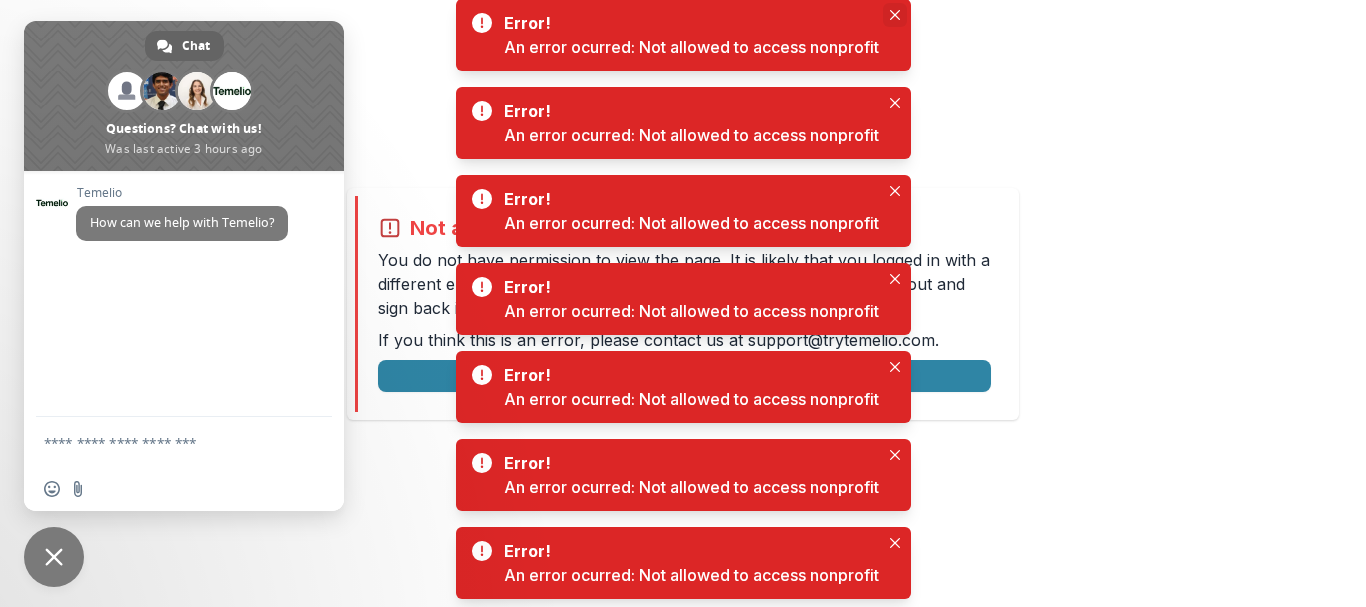 click at bounding box center (895, 15) 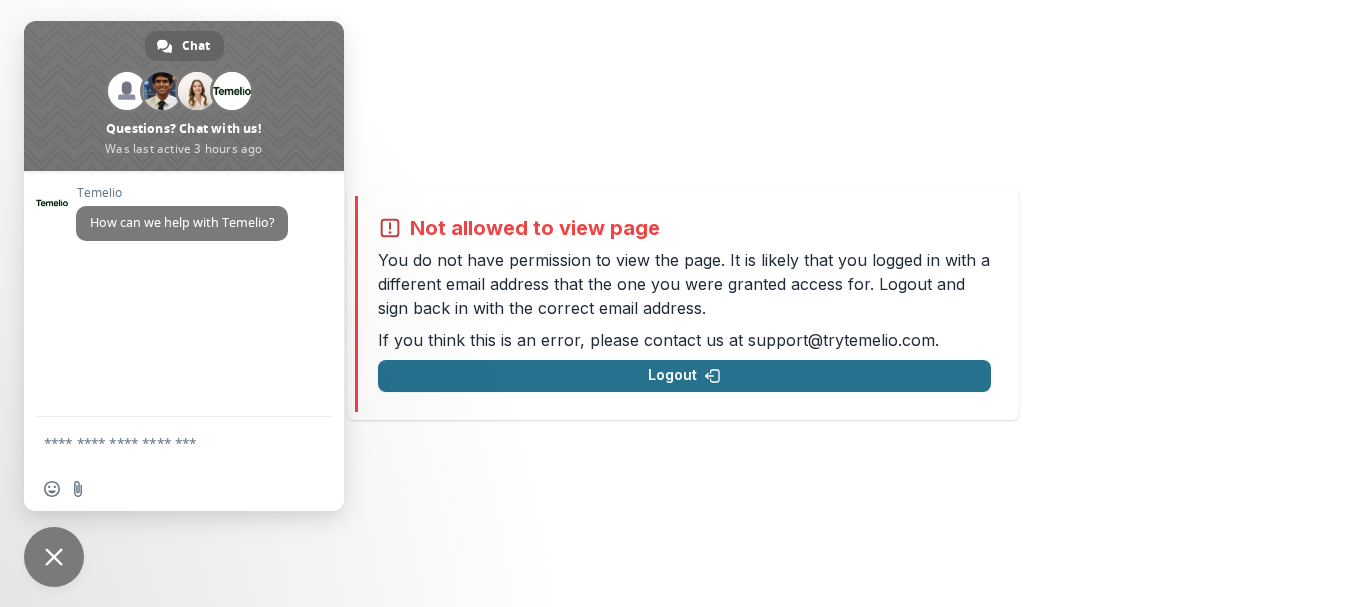 click on "Logout" at bounding box center [684, 376] 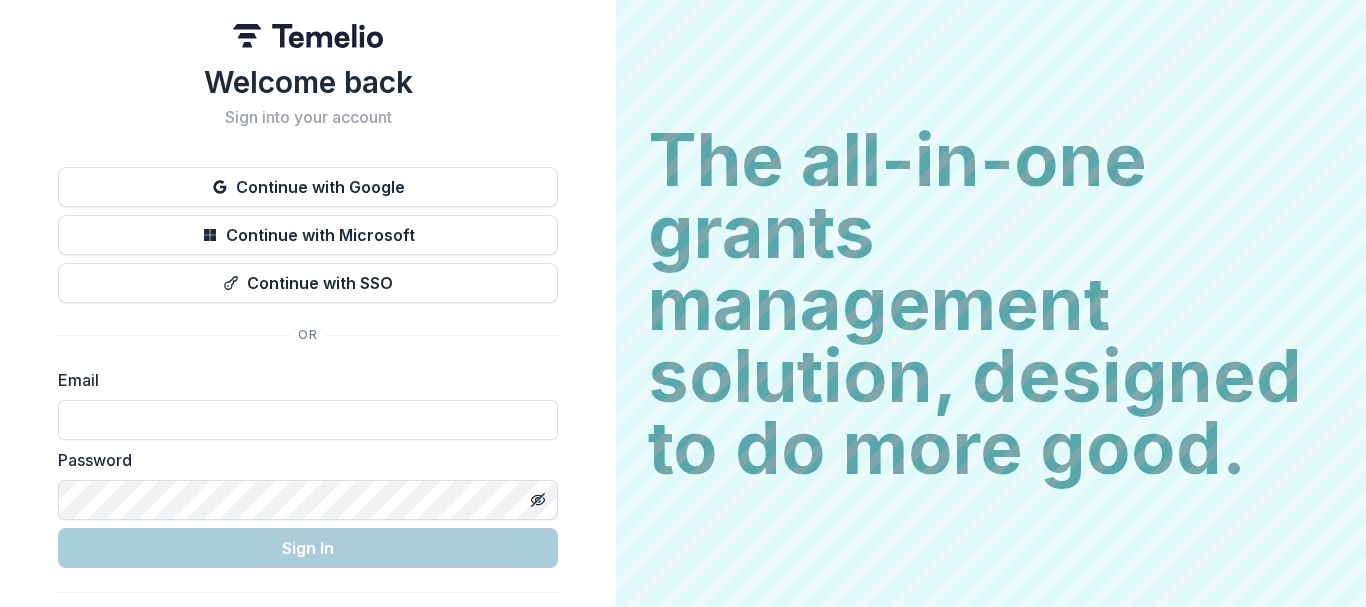 scroll, scrollTop: 0, scrollLeft: 0, axis: both 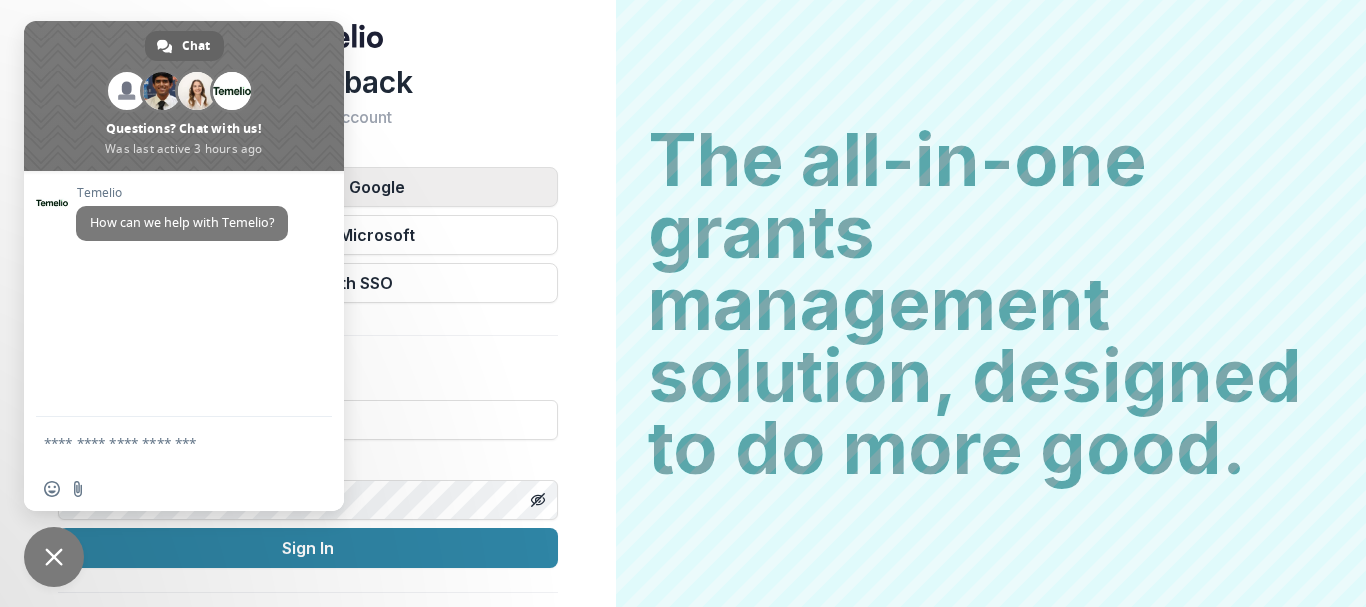 click on "Continue with Google" at bounding box center (308, 187) 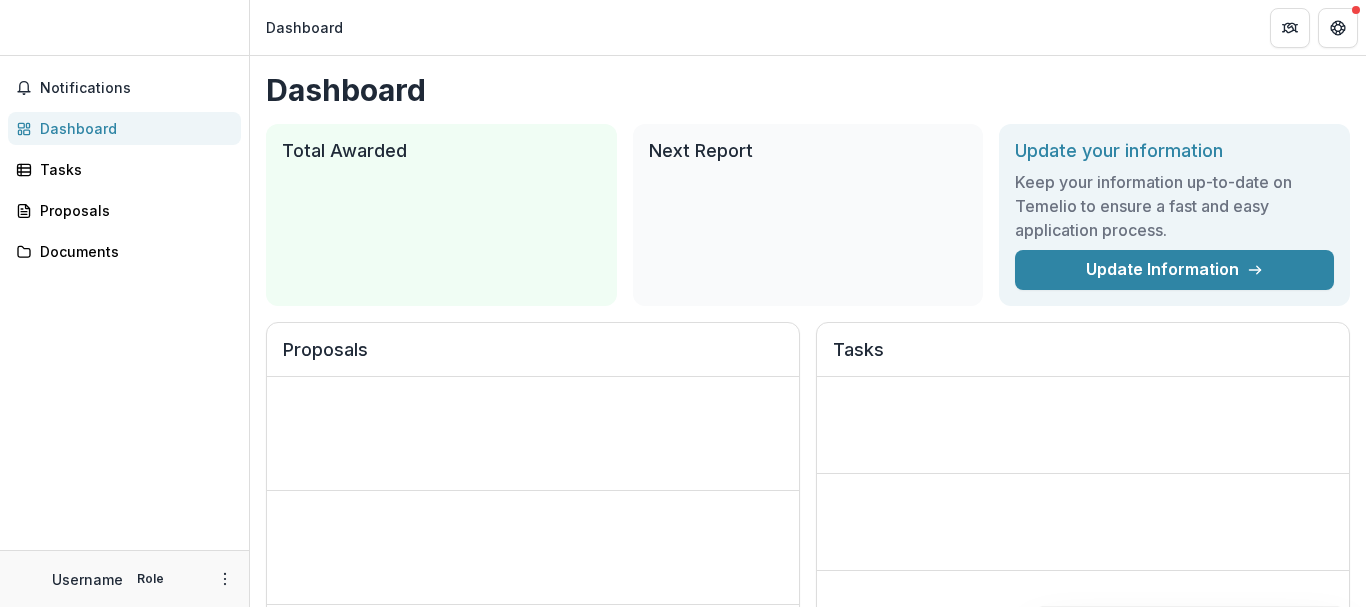 scroll, scrollTop: 0, scrollLeft: 0, axis: both 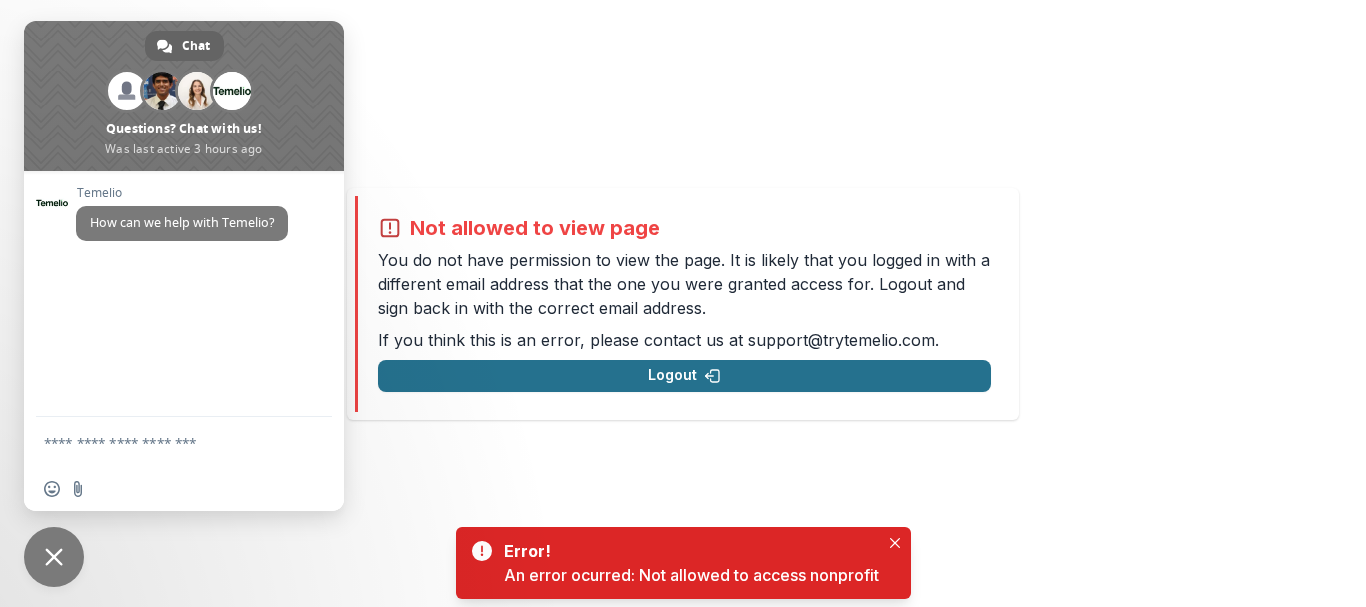 click on "Logout" at bounding box center [684, 376] 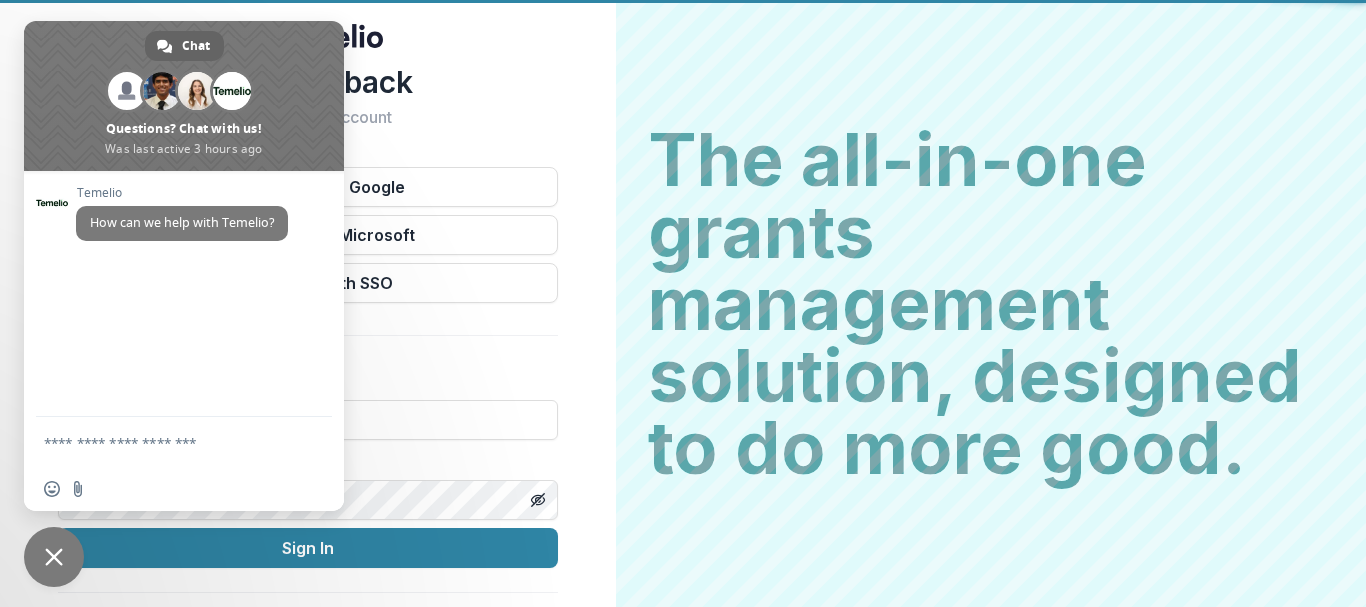 click on "The all-in-one grants management solution, designed to do more good. The all-in-one grants management solution, designed to do more good. The all-in-one grants management solution, designed to do more good." at bounding box center (991, 303) 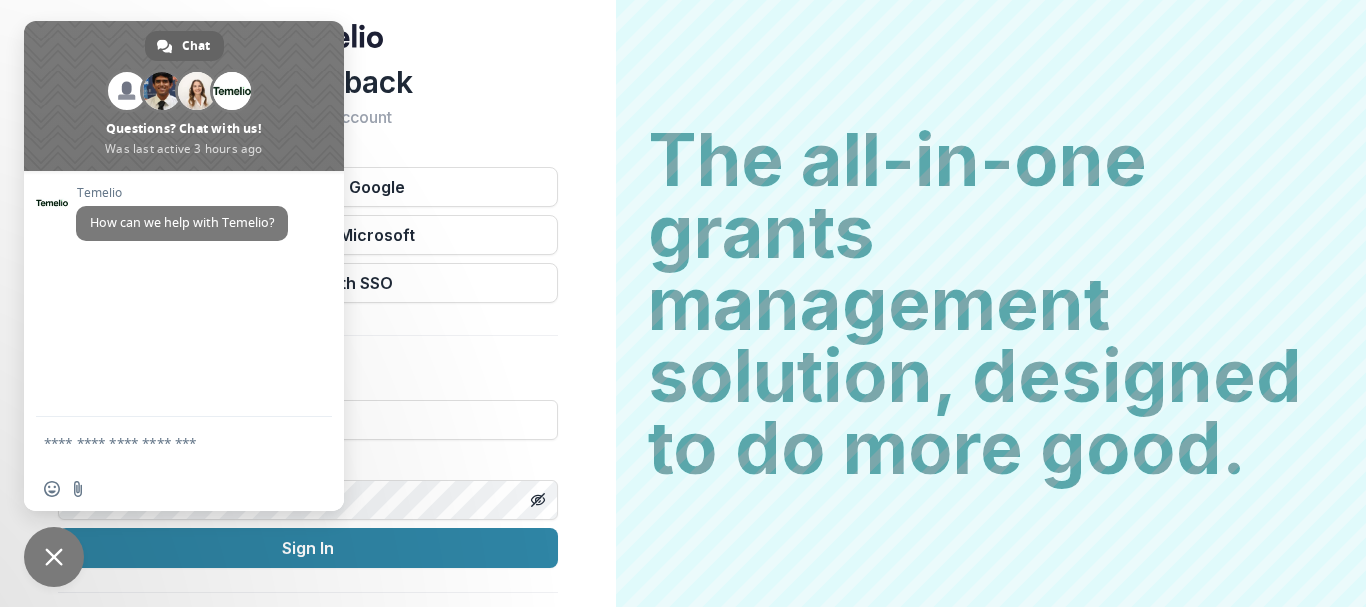 click at bounding box center [54, 557] 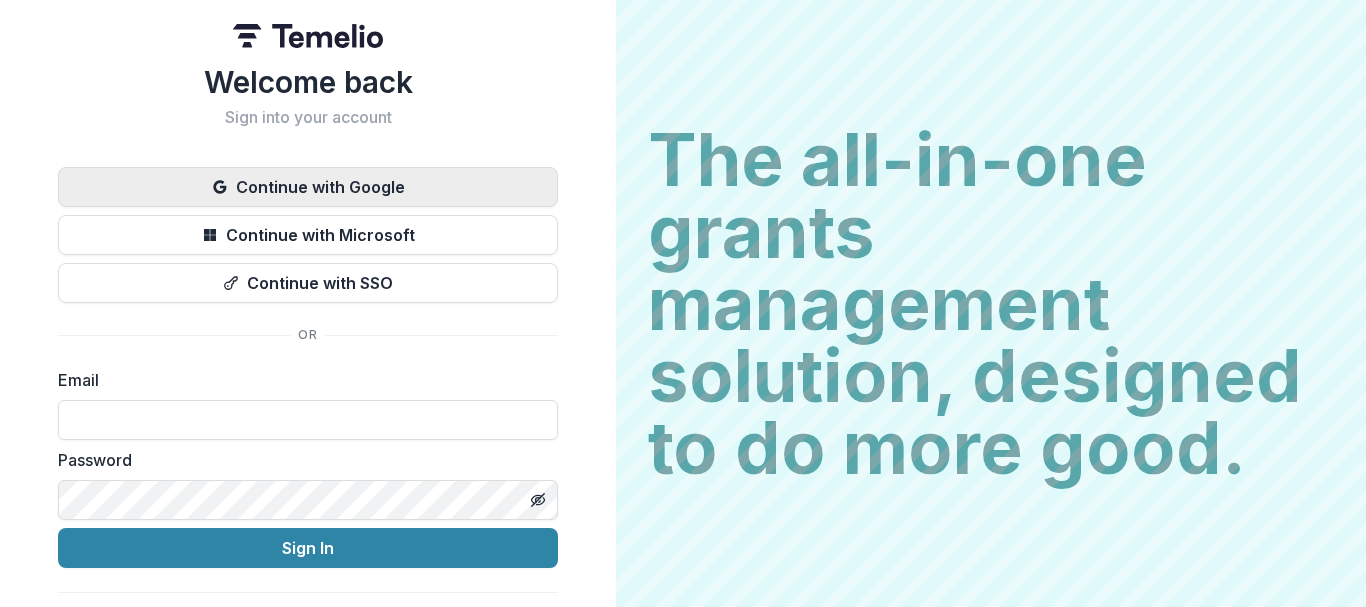 click on "Continue with Google" at bounding box center (308, 187) 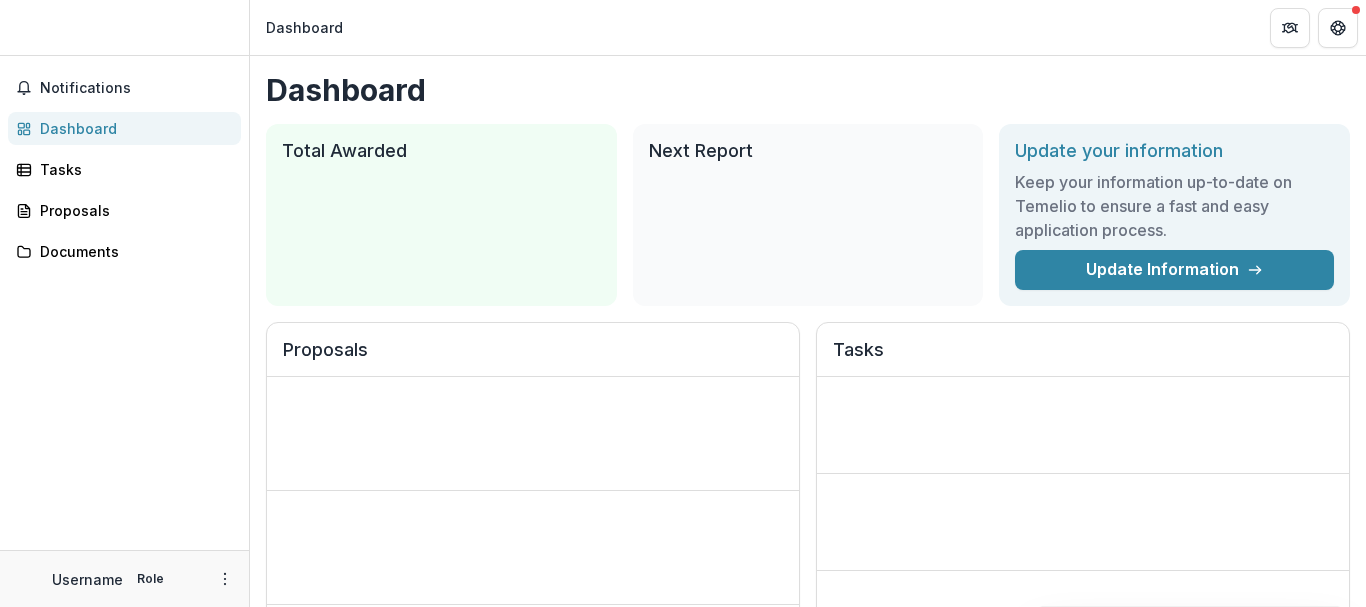 scroll, scrollTop: 0, scrollLeft: 0, axis: both 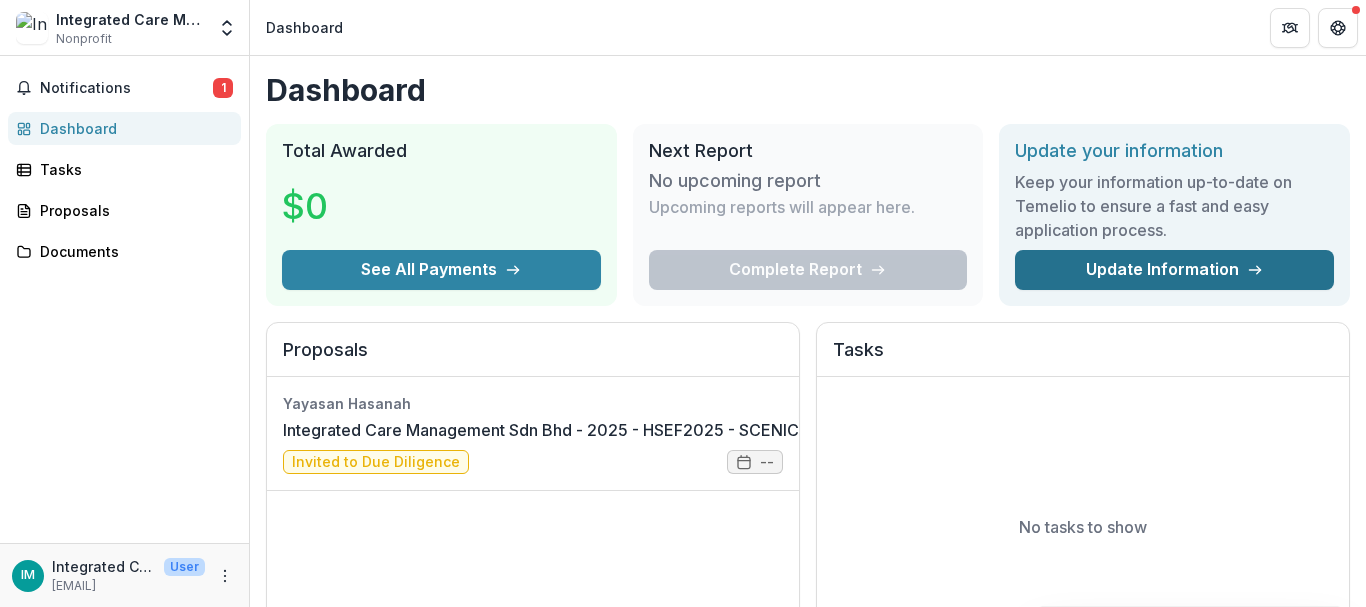 click on "Update Information" at bounding box center (1174, 270) 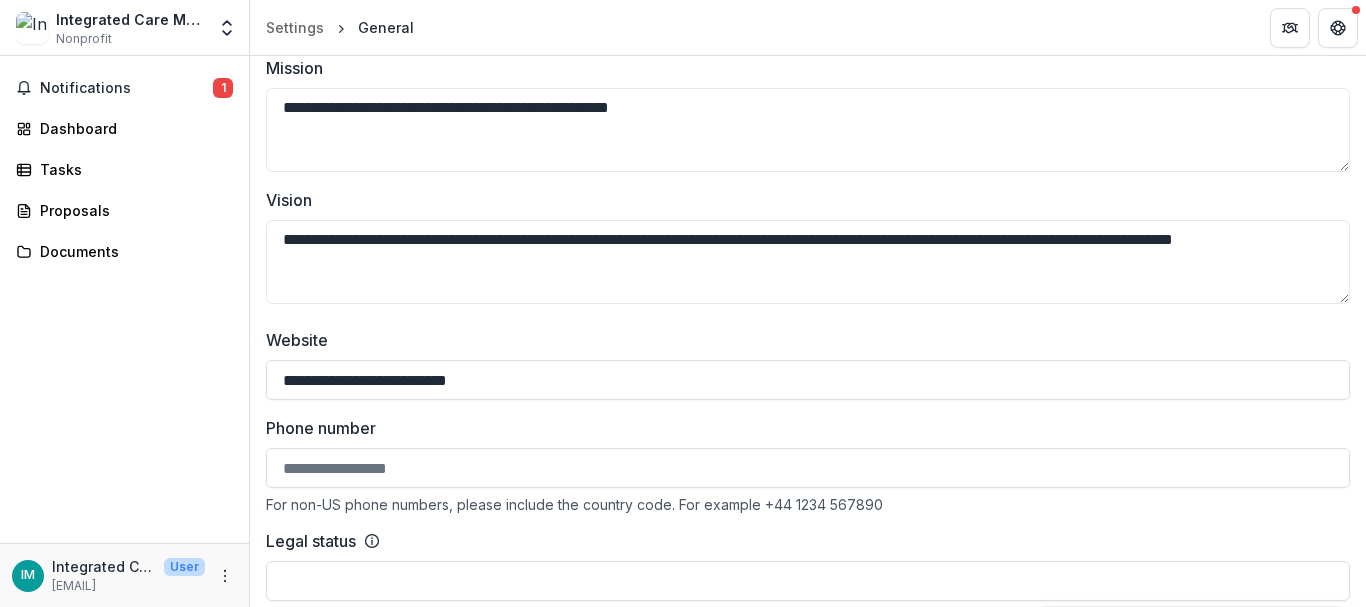 scroll, scrollTop: 600, scrollLeft: 0, axis: vertical 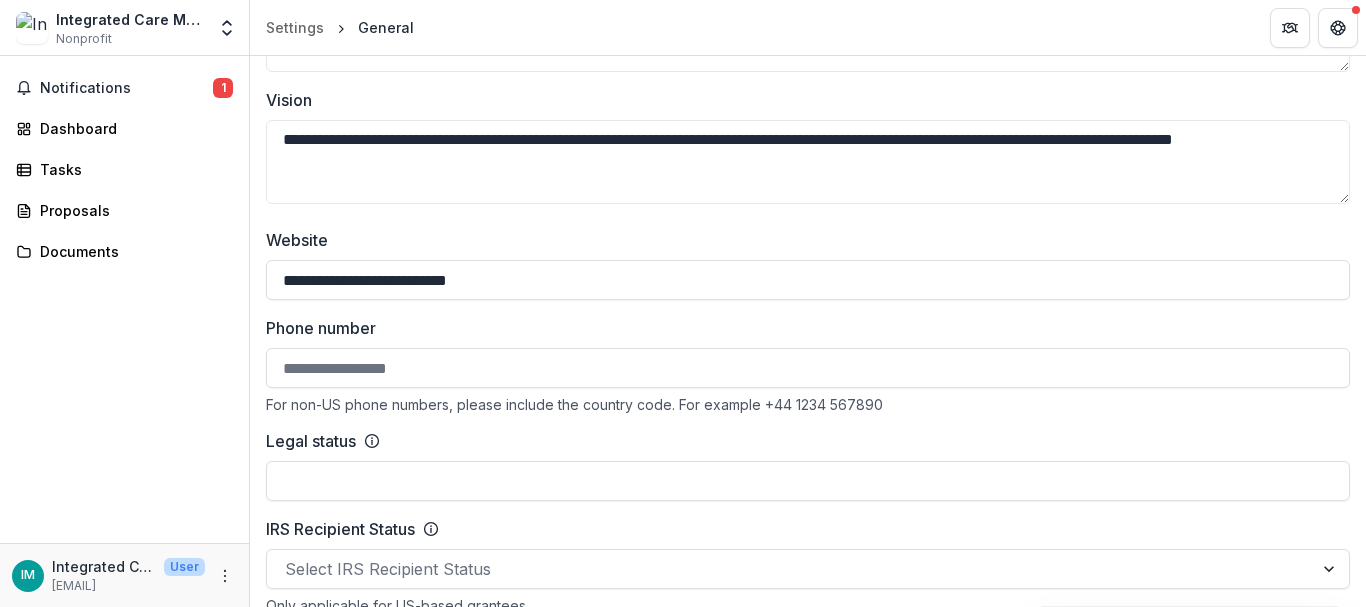 drag, startPoint x: 443, startPoint y: 371, endPoint x: 273, endPoint y: 372, distance: 170.00294 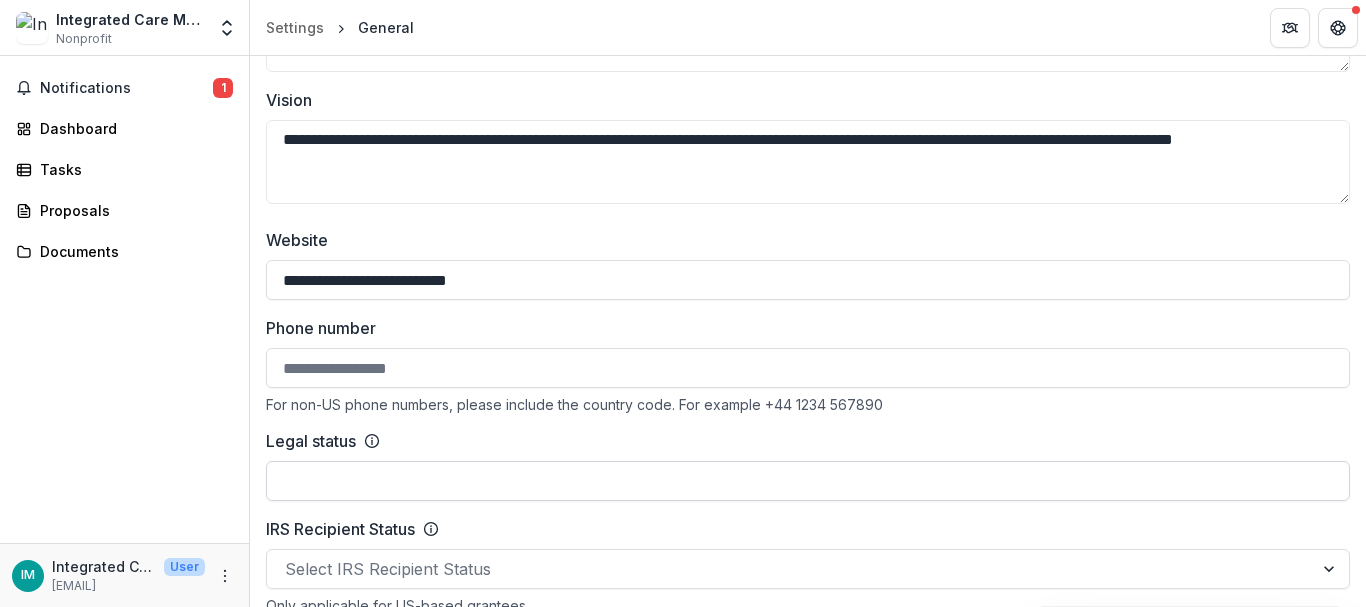 click on "Legal status" at bounding box center (808, 481) 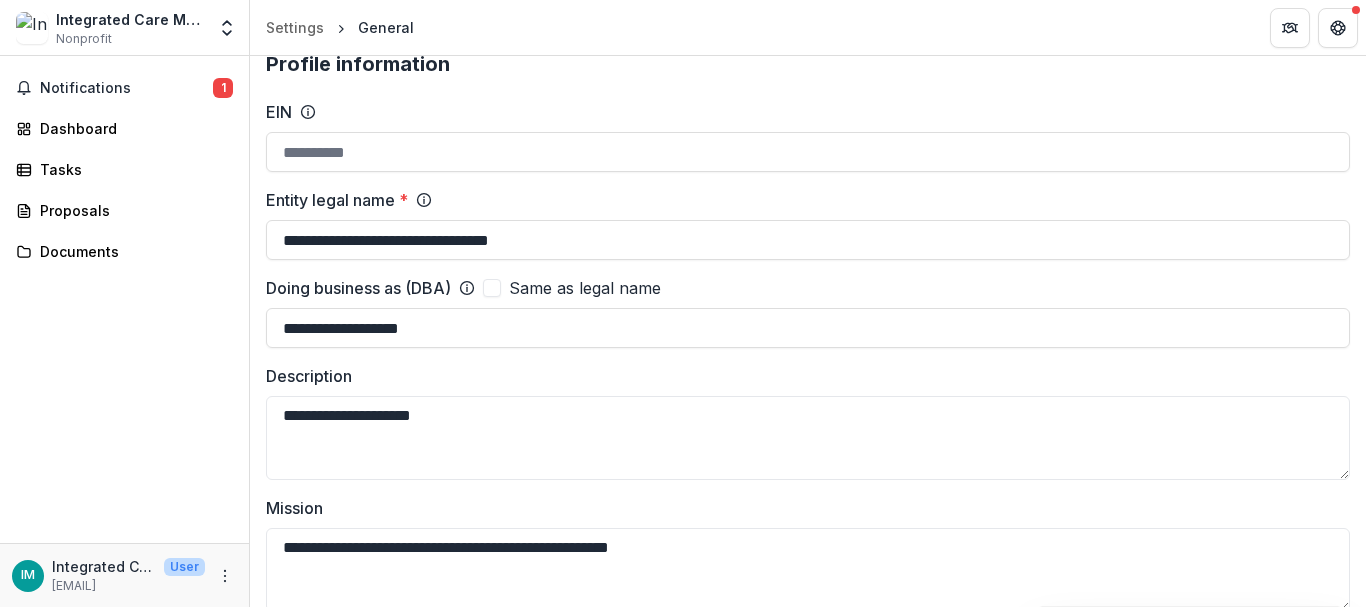 scroll, scrollTop: 0, scrollLeft: 0, axis: both 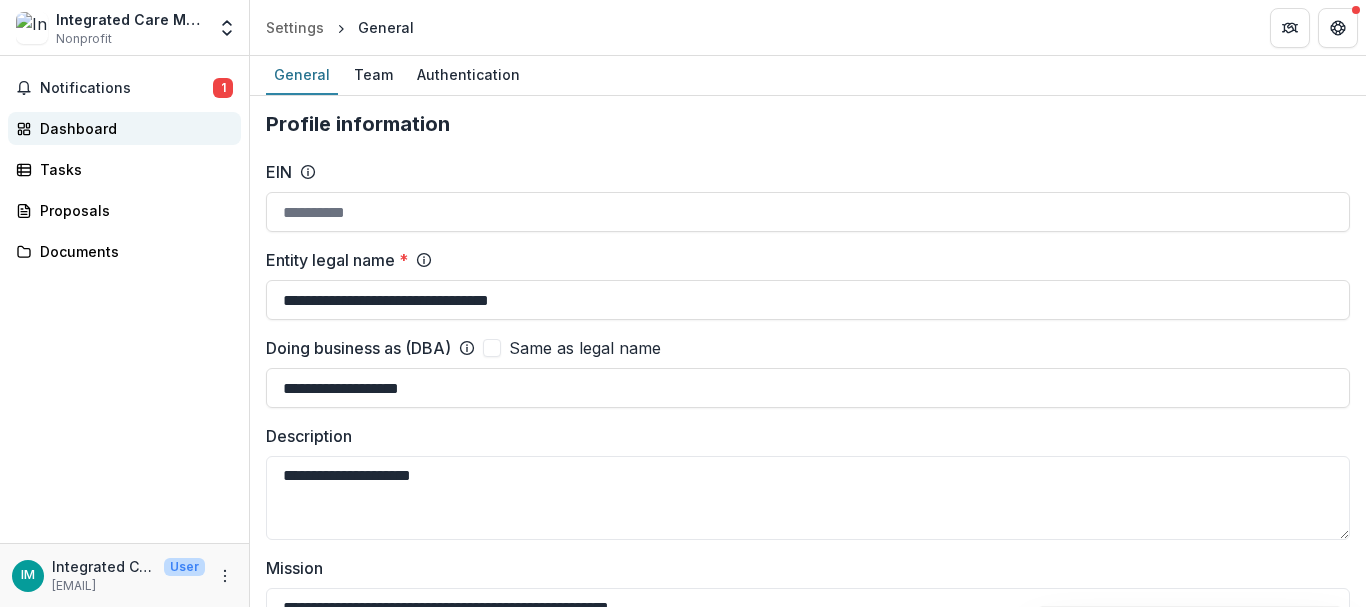 click on "Dashboard" at bounding box center (132, 128) 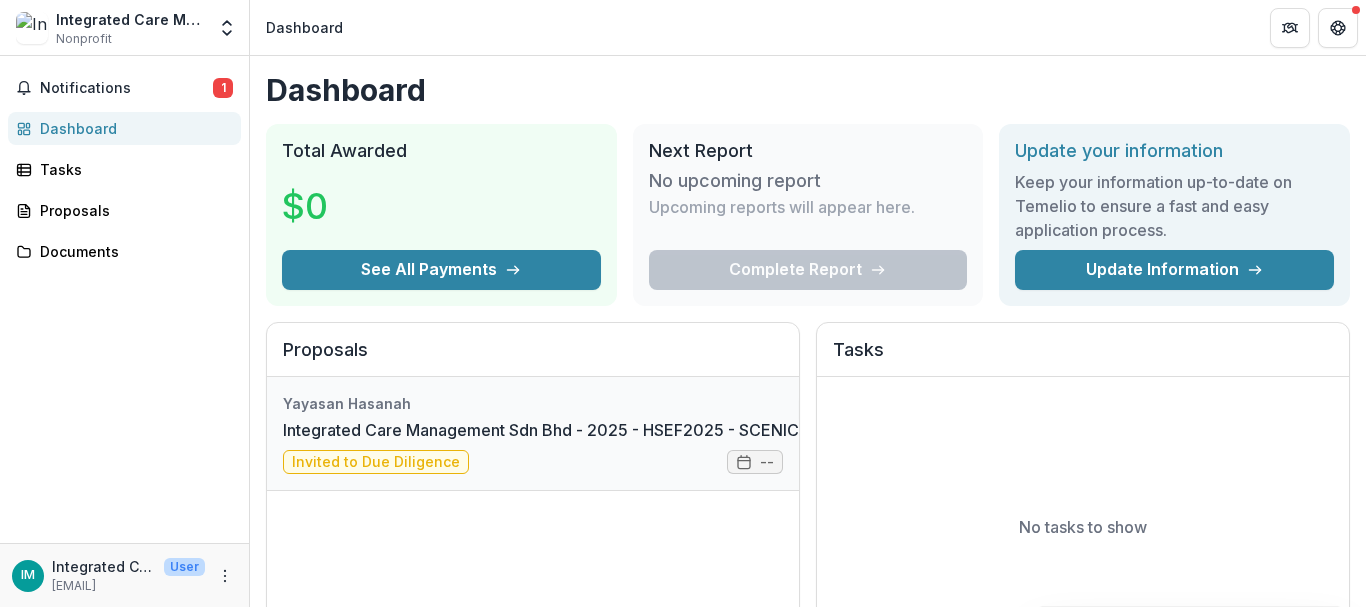 click on "Integrated Care Management Sdn Bhd - 2025 - HSEF2025 - SCENIC" at bounding box center [541, 430] 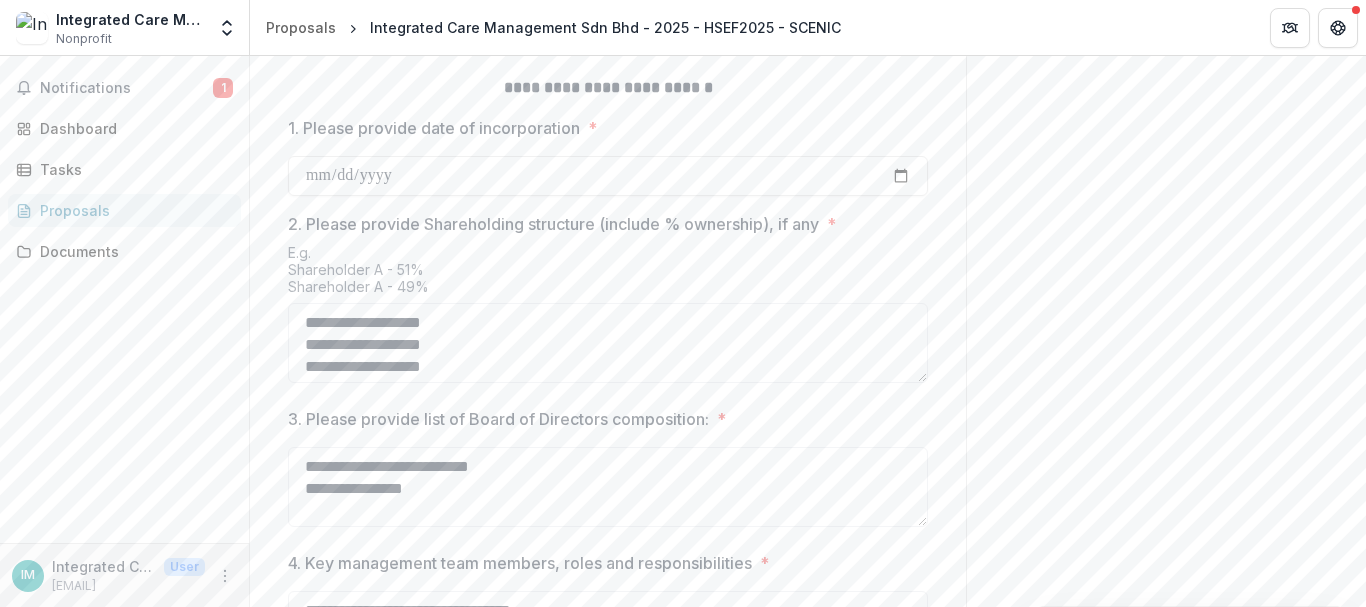 scroll, scrollTop: 784, scrollLeft: 0, axis: vertical 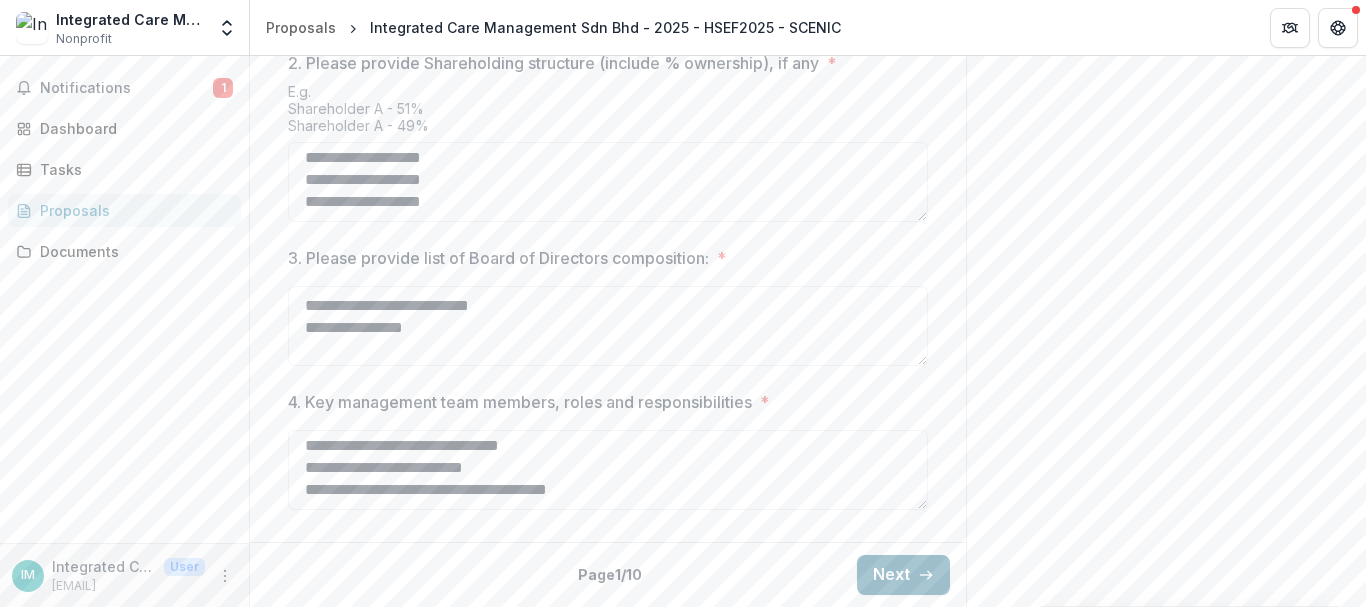 click on "Next" at bounding box center [903, 575] 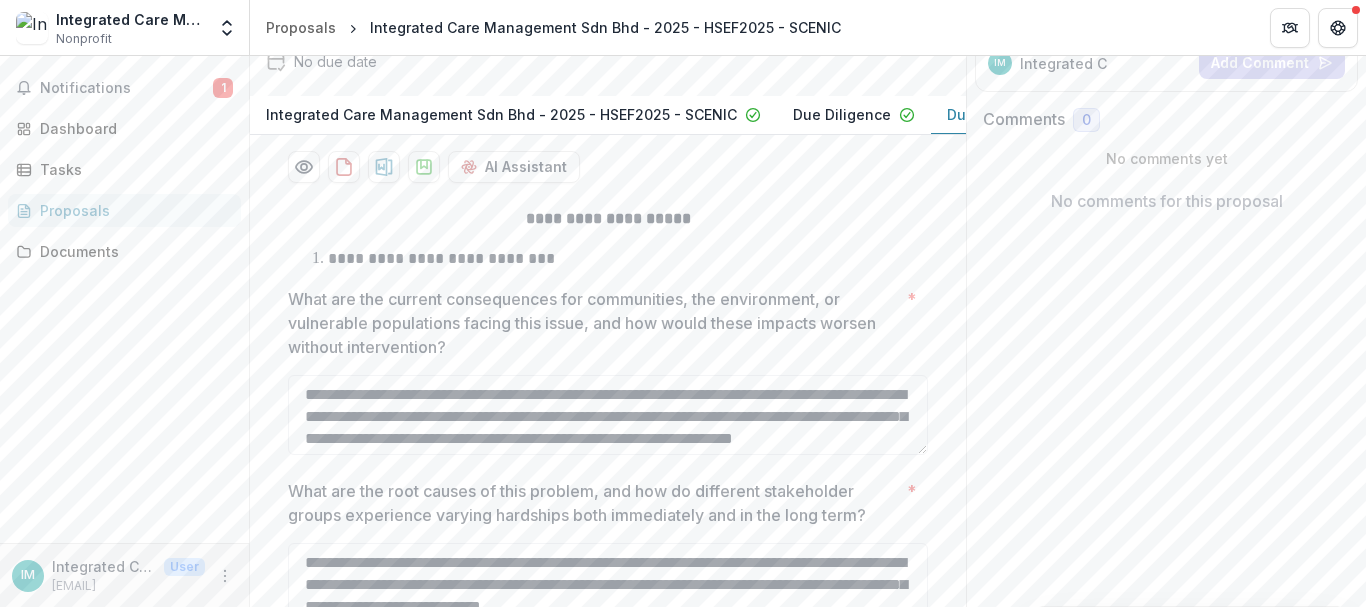 scroll, scrollTop: 400, scrollLeft: 0, axis: vertical 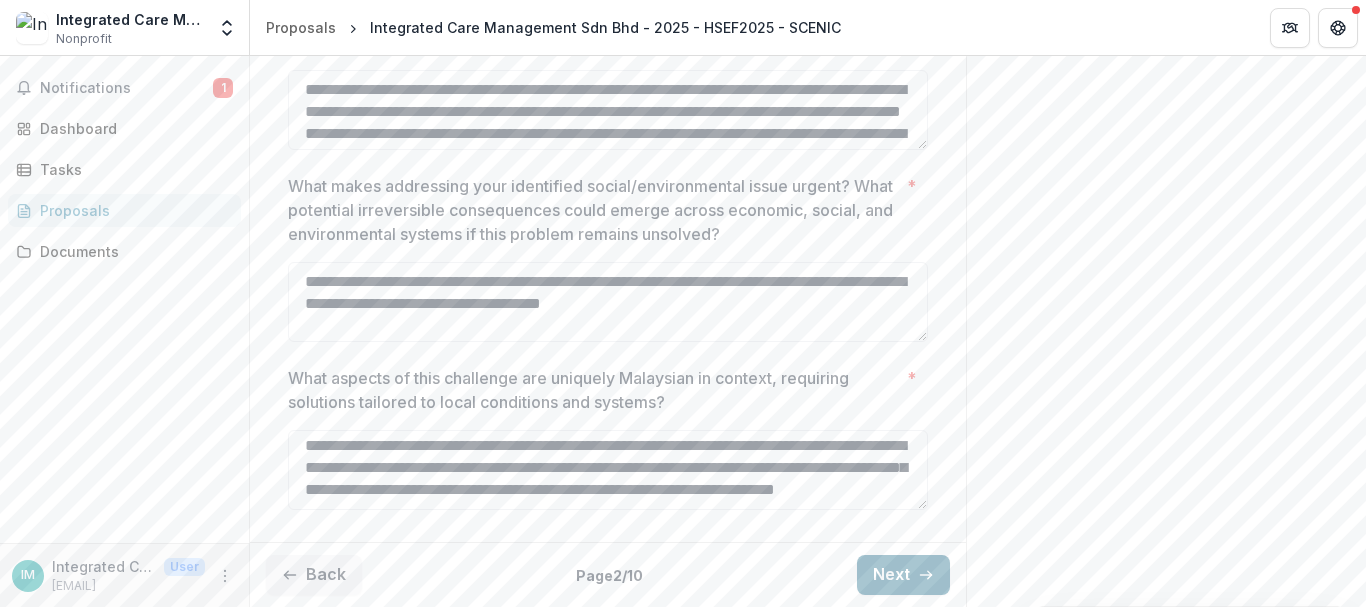 click on "Next" at bounding box center (903, 575) 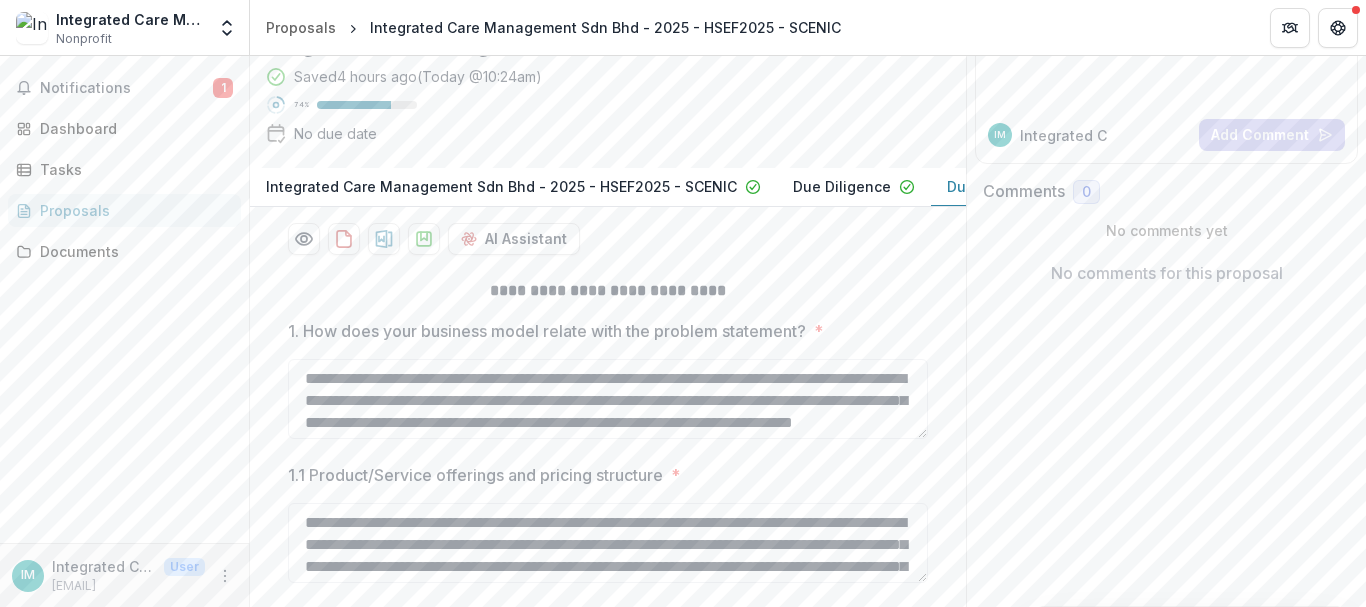 scroll, scrollTop: 328, scrollLeft: 0, axis: vertical 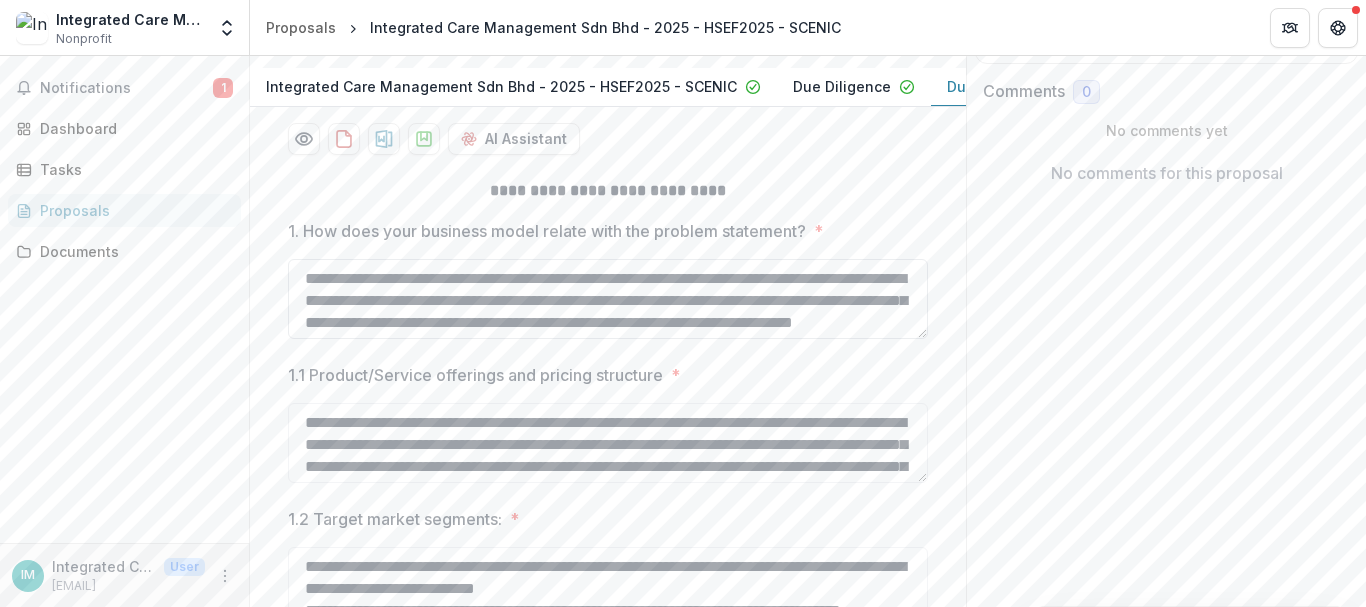 click on "**********" at bounding box center (608, 299) 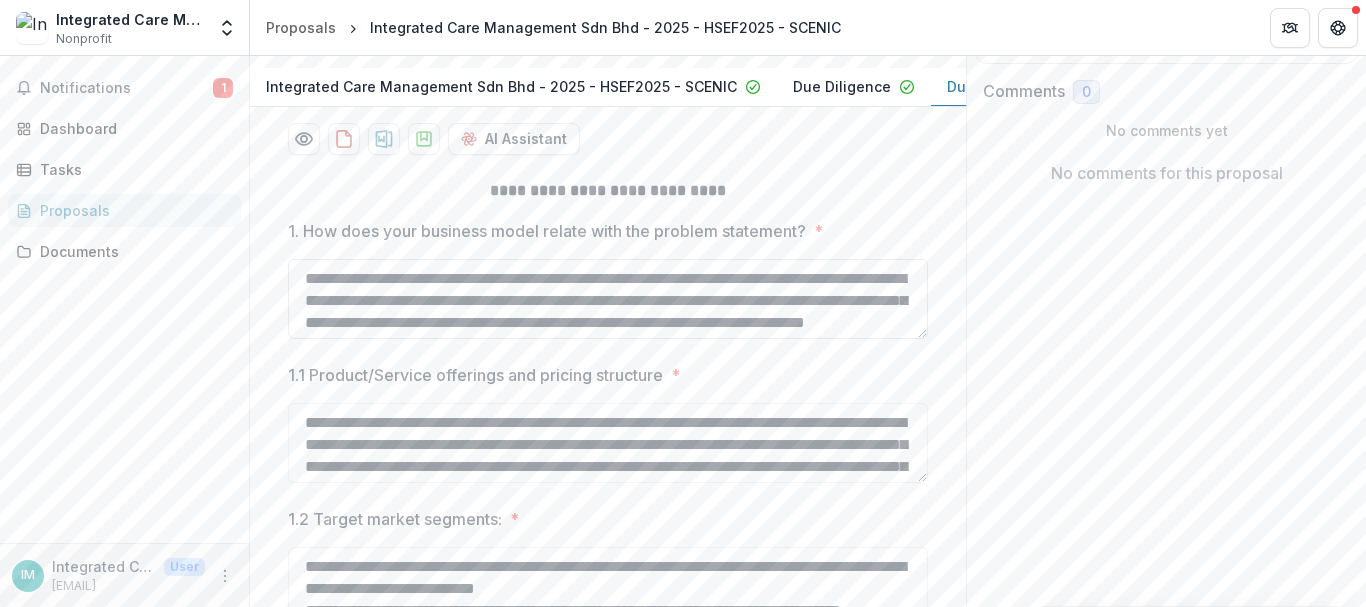 click on "**********" at bounding box center [608, 299] 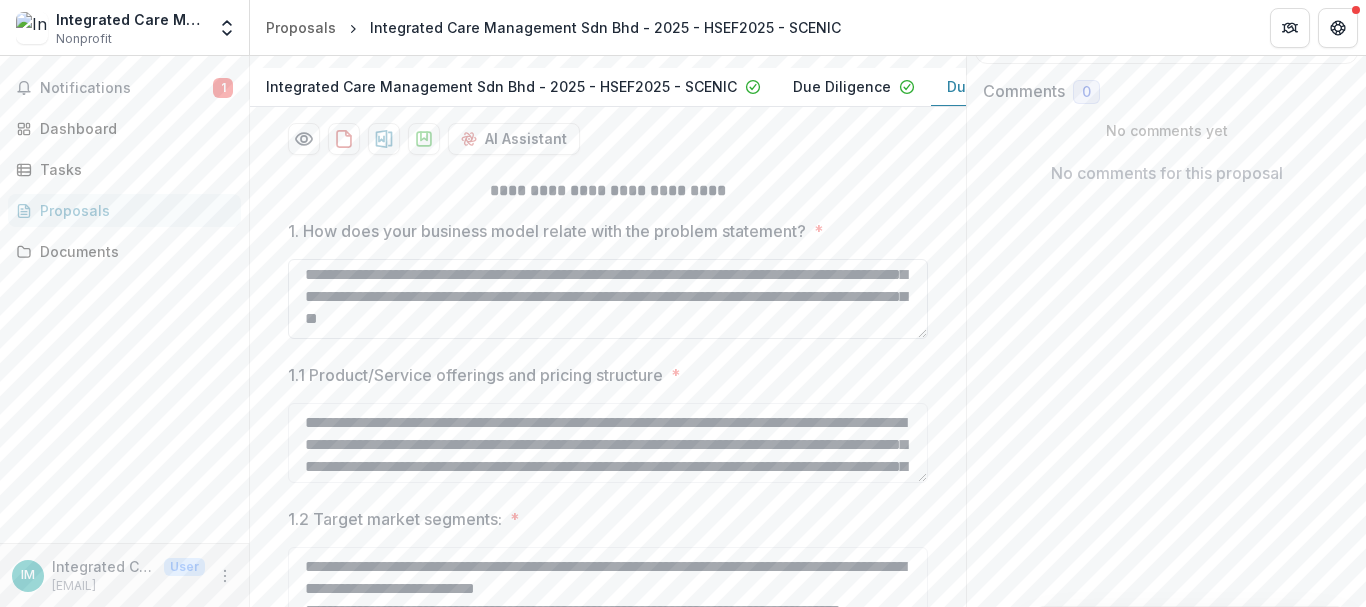 scroll, scrollTop: 30, scrollLeft: 0, axis: vertical 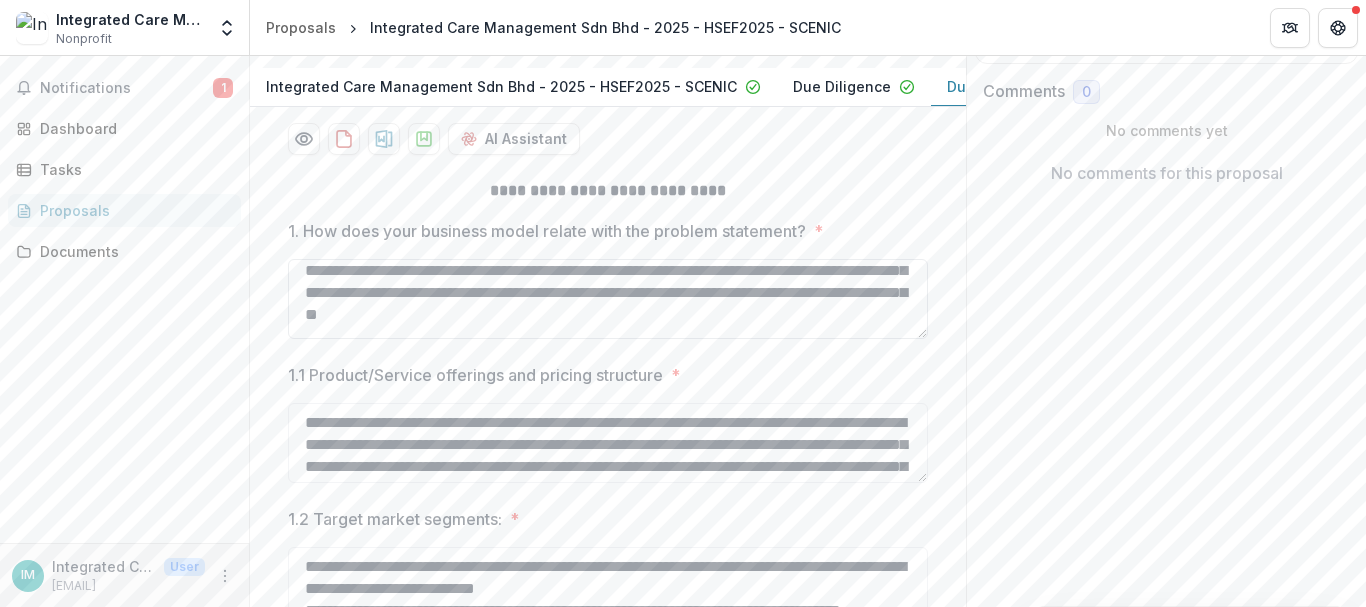 drag, startPoint x: 427, startPoint y: 355, endPoint x: 817, endPoint y: 349, distance: 390.04614 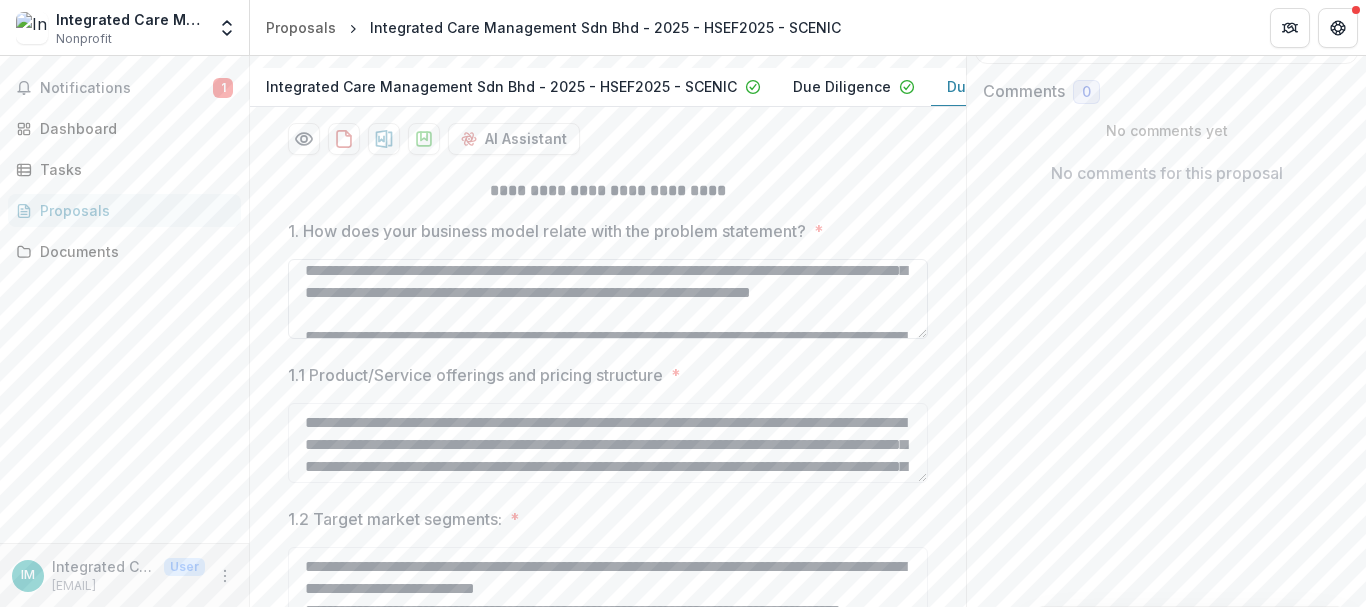 scroll, scrollTop: 0, scrollLeft: 0, axis: both 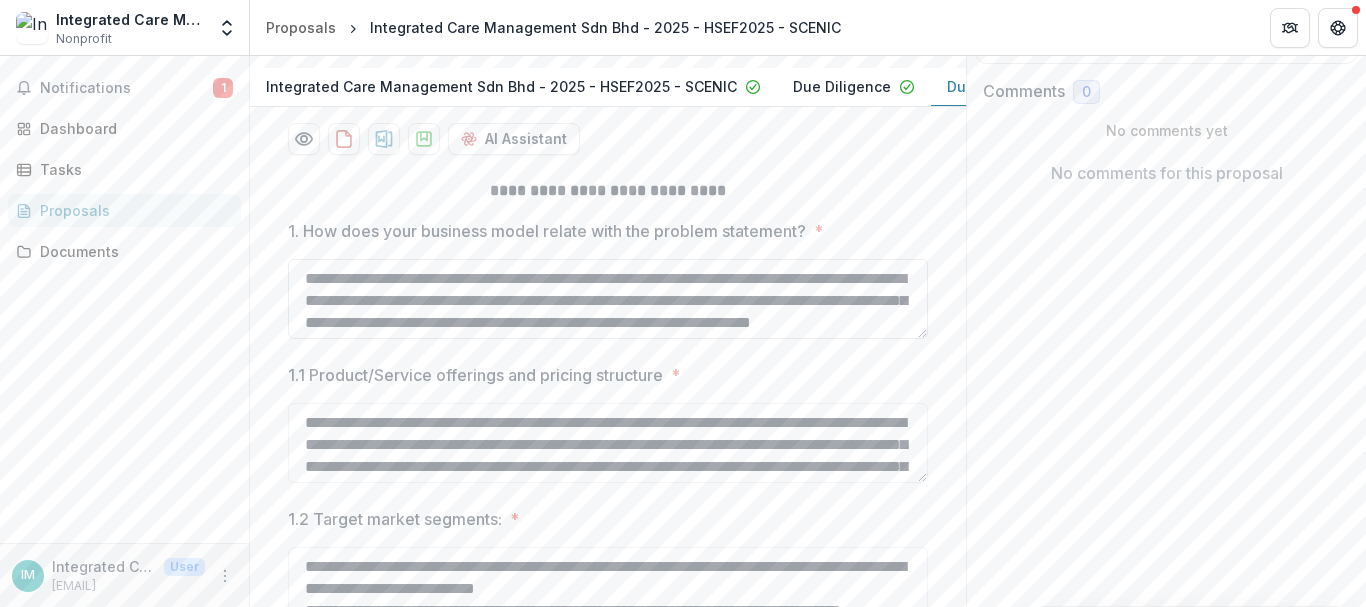 click on "**********" at bounding box center (608, 299) 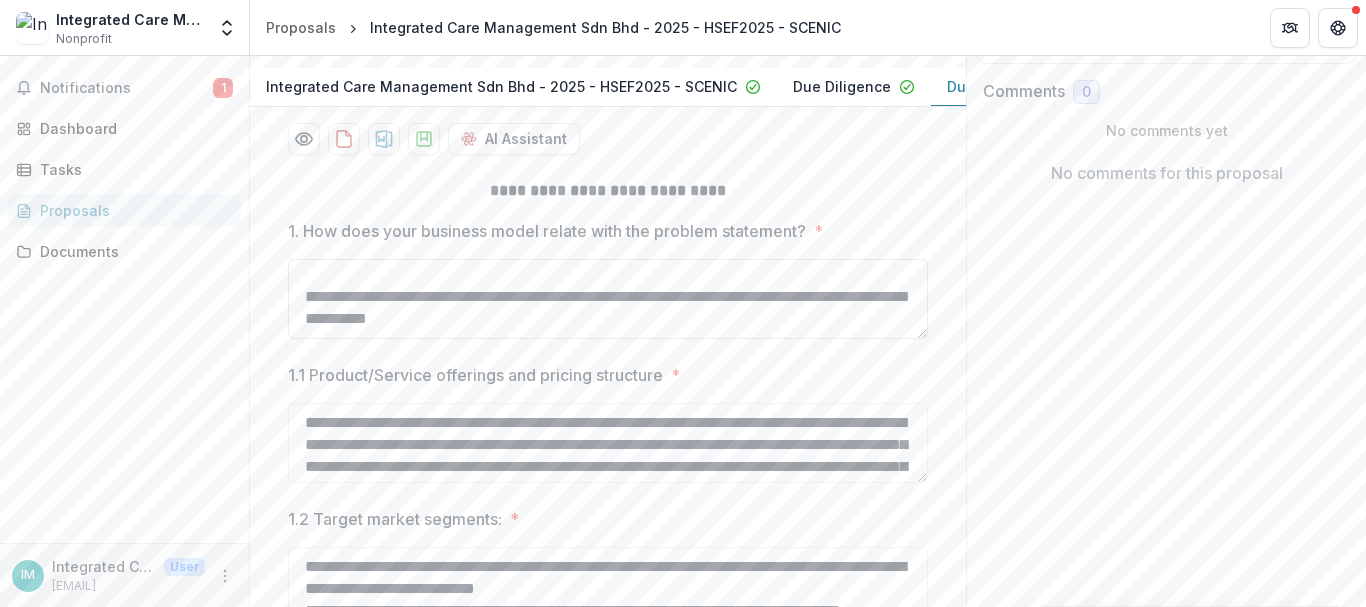 scroll, scrollTop: 0, scrollLeft: 0, axis: both 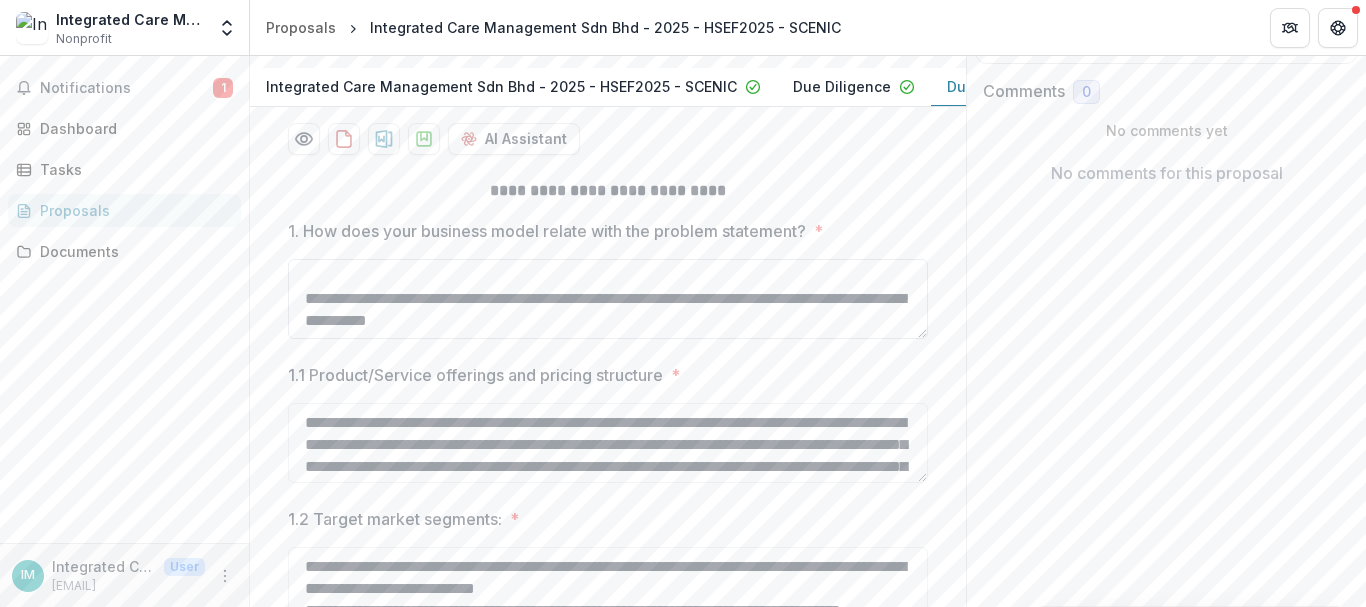 click on "**********" at bounding box center [608, 299] 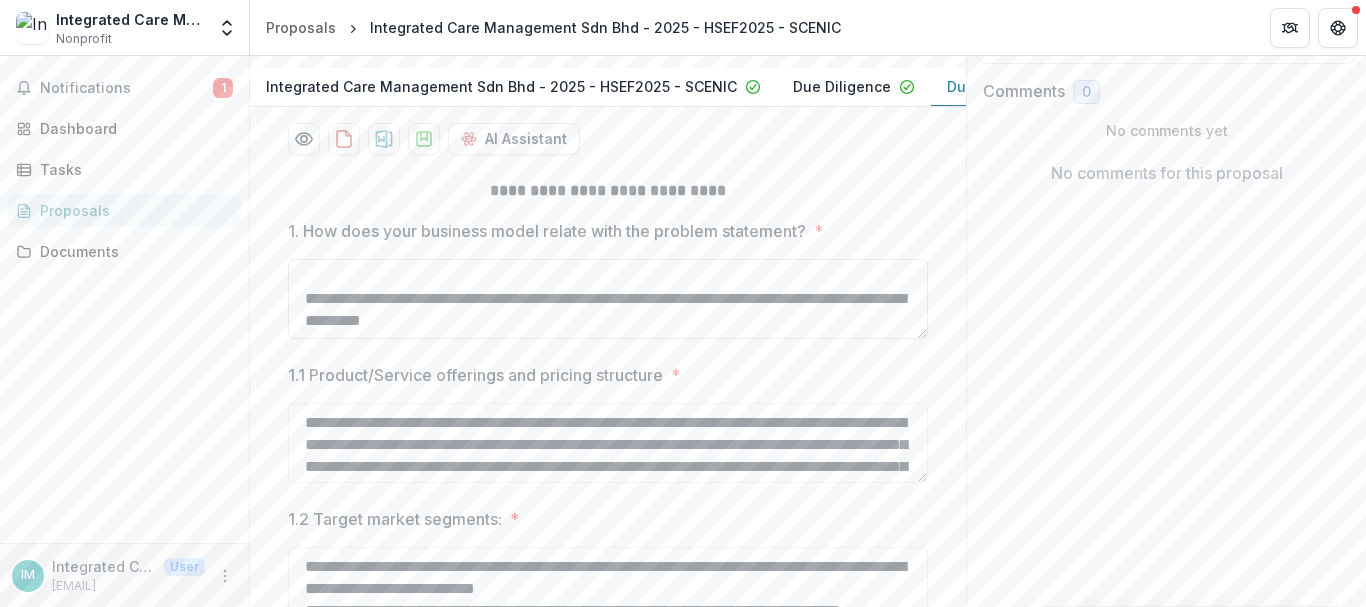 scroll, scrollTop: 92, scrollLeft: 0, axis: vertical 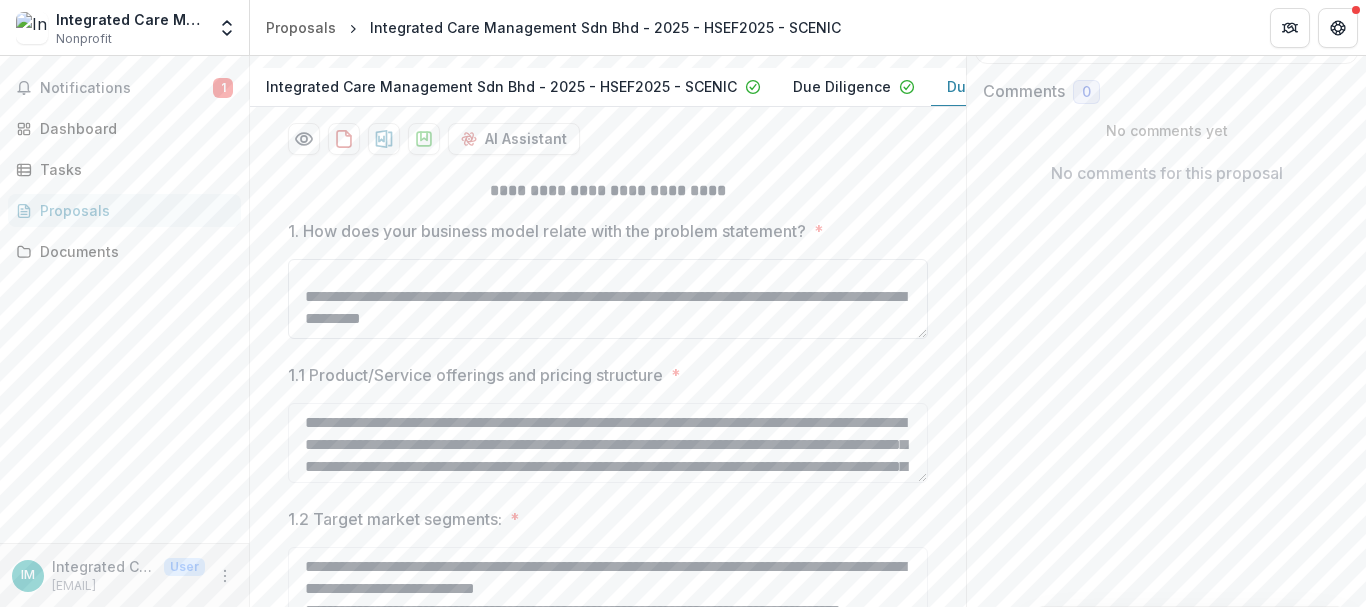 drag, startPoint x: 528, startPoint y: 368, endPoint x: 295, endPoint y: 333, distance: 235.61409 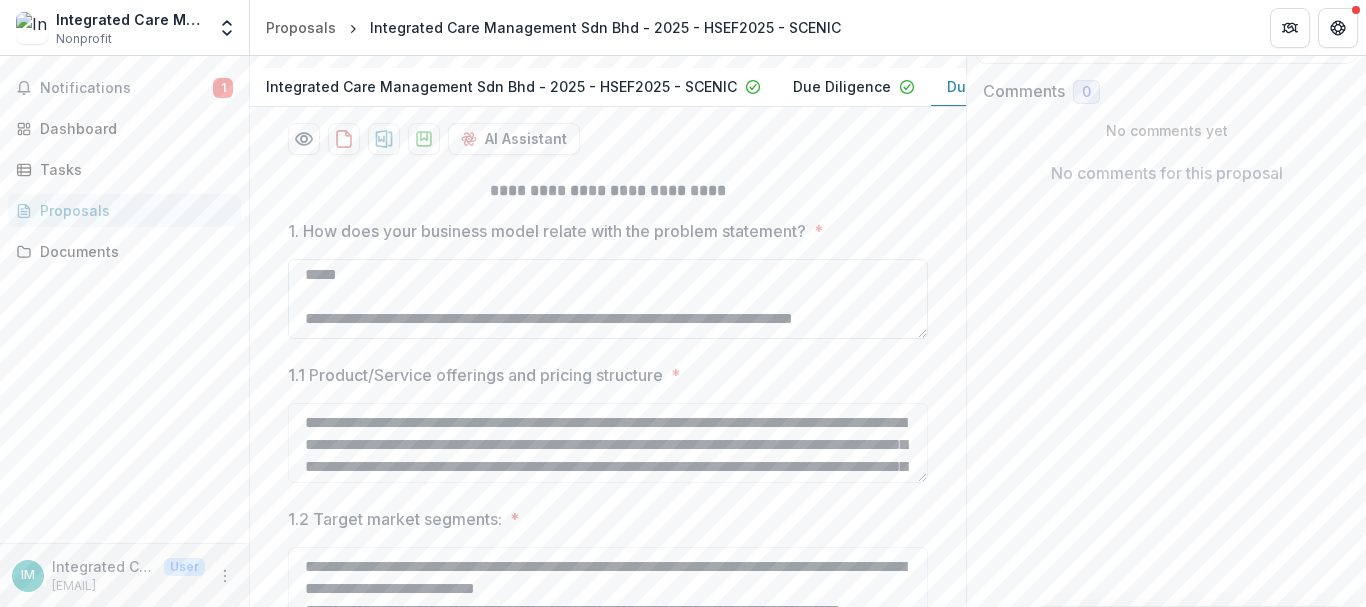 scroll, scrollTop: 92, scrollLeft: 0, axis: vertical 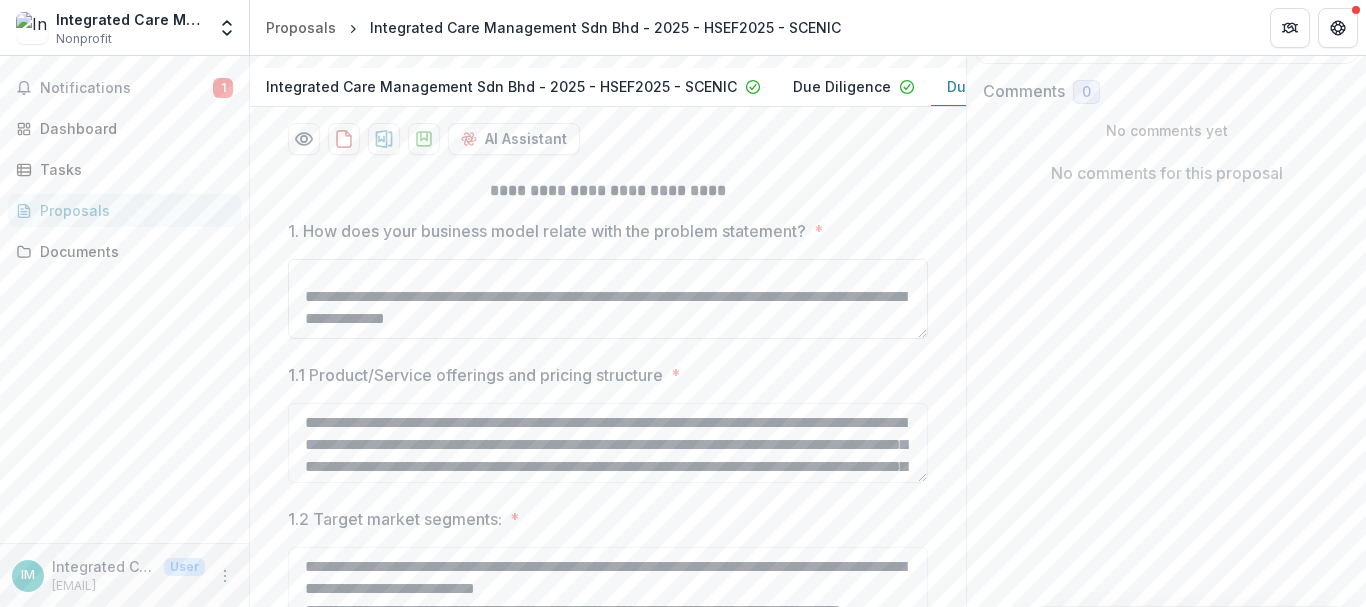 click on "**********" at bounding box center [608, 299] 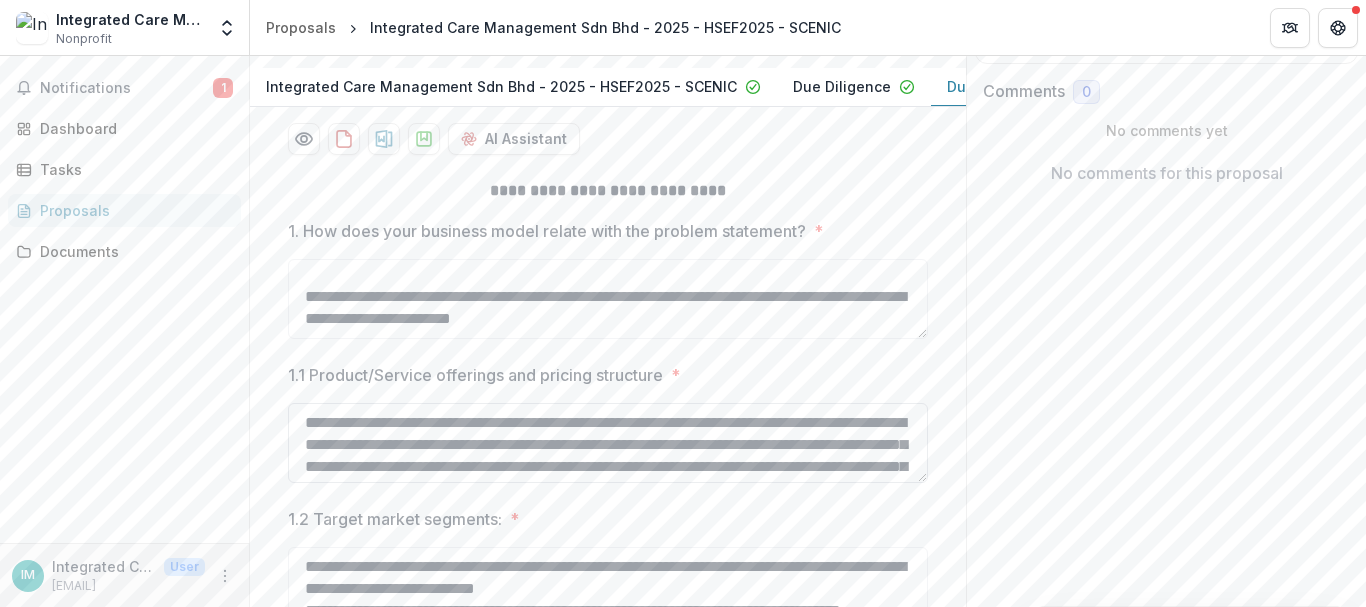 scroll, scrollTop: 26, scrollLeft: 0, axis: vertical 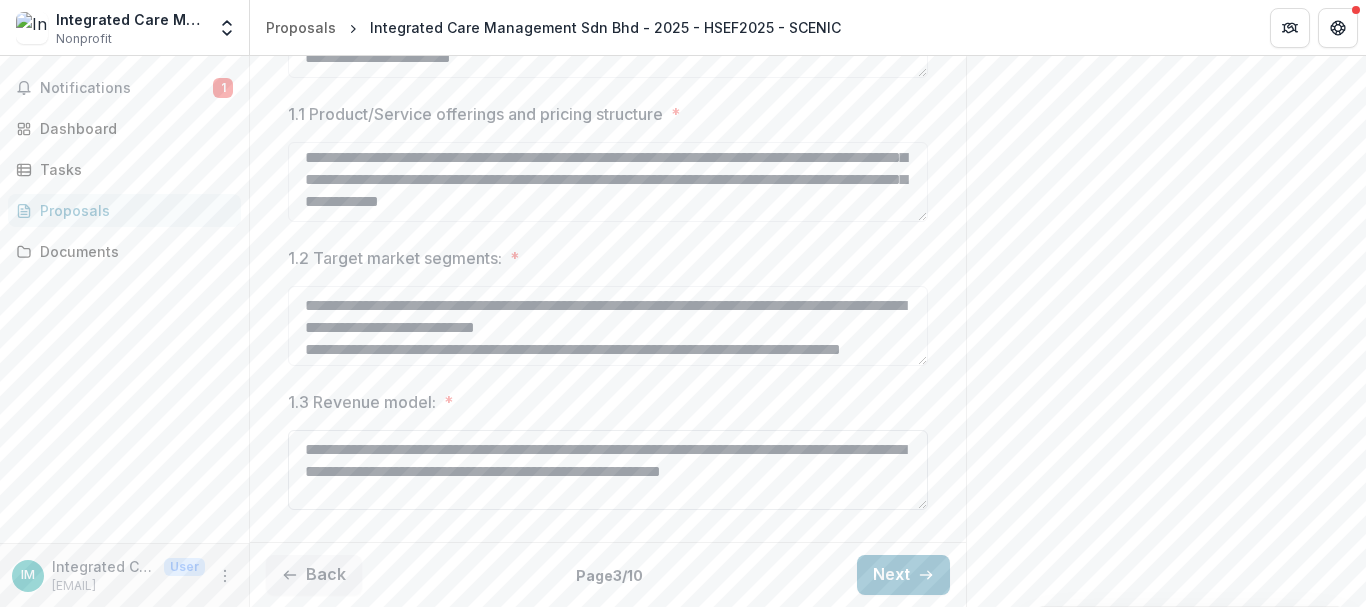 type on "**********" 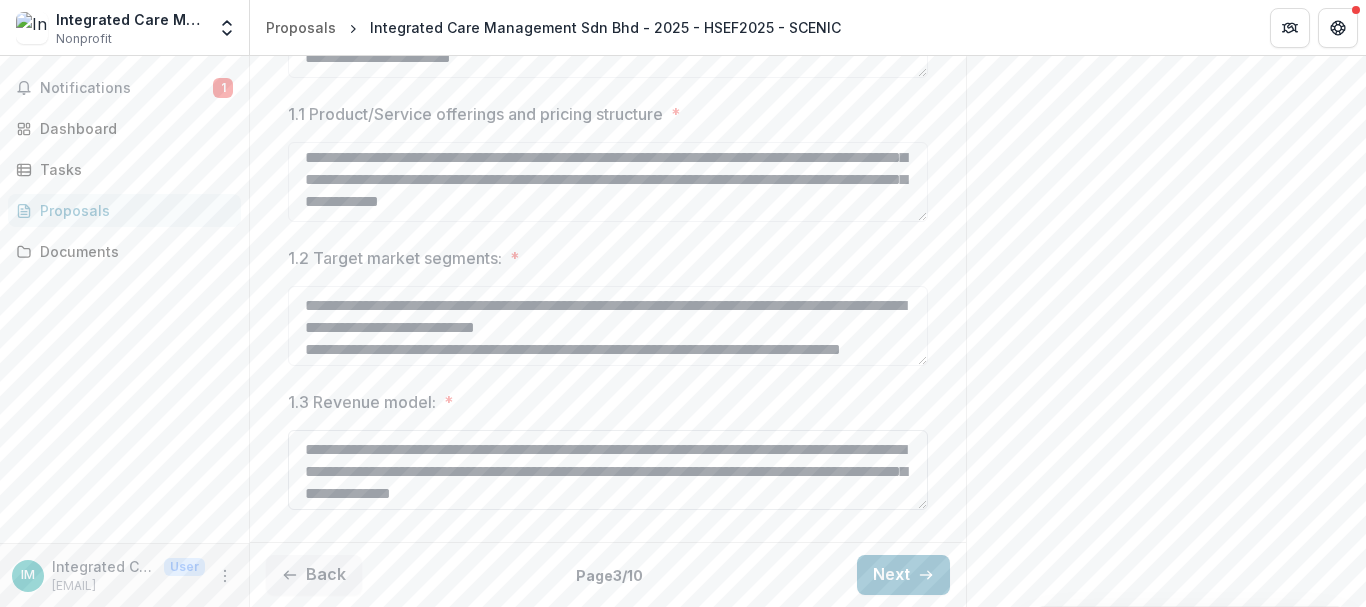 click on "**********" at bounding box center (608, 470) 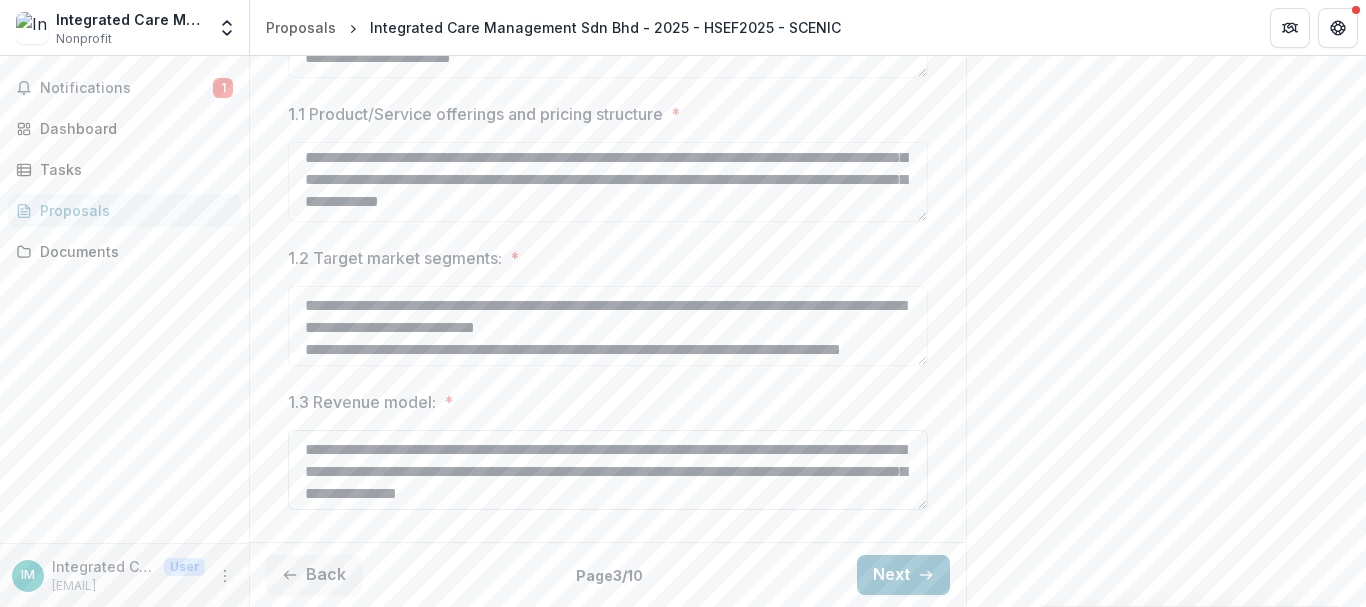 paste on "**********" 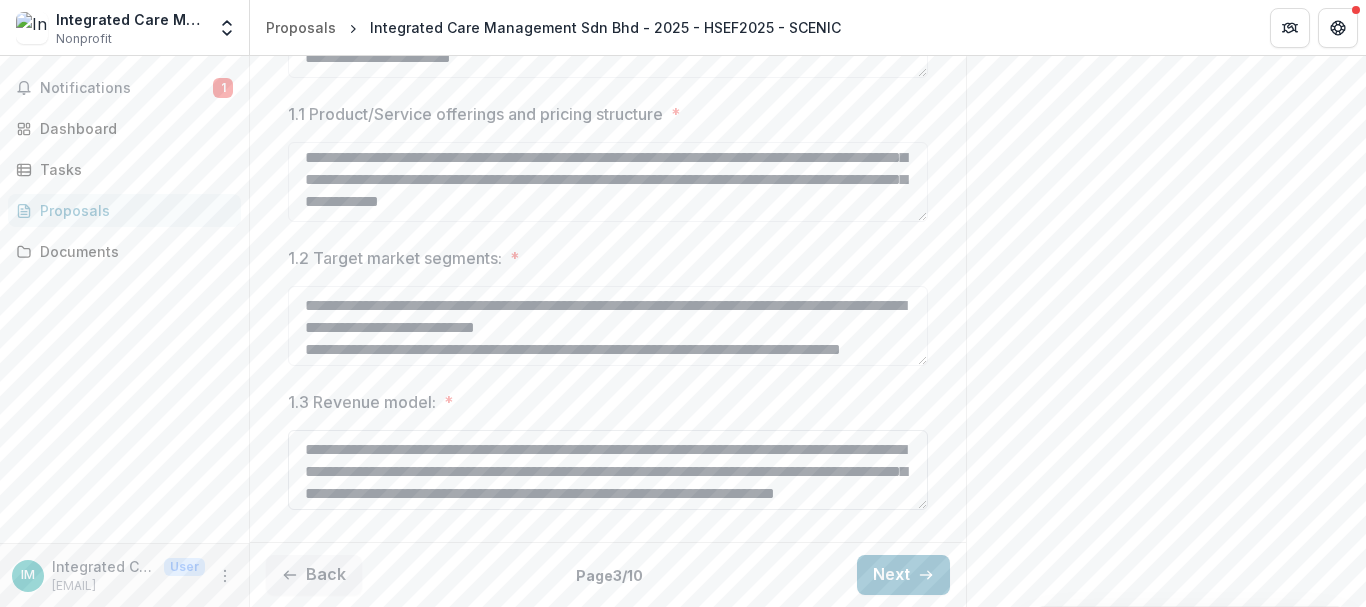 click on "**********" at bounding box center [608, 470] 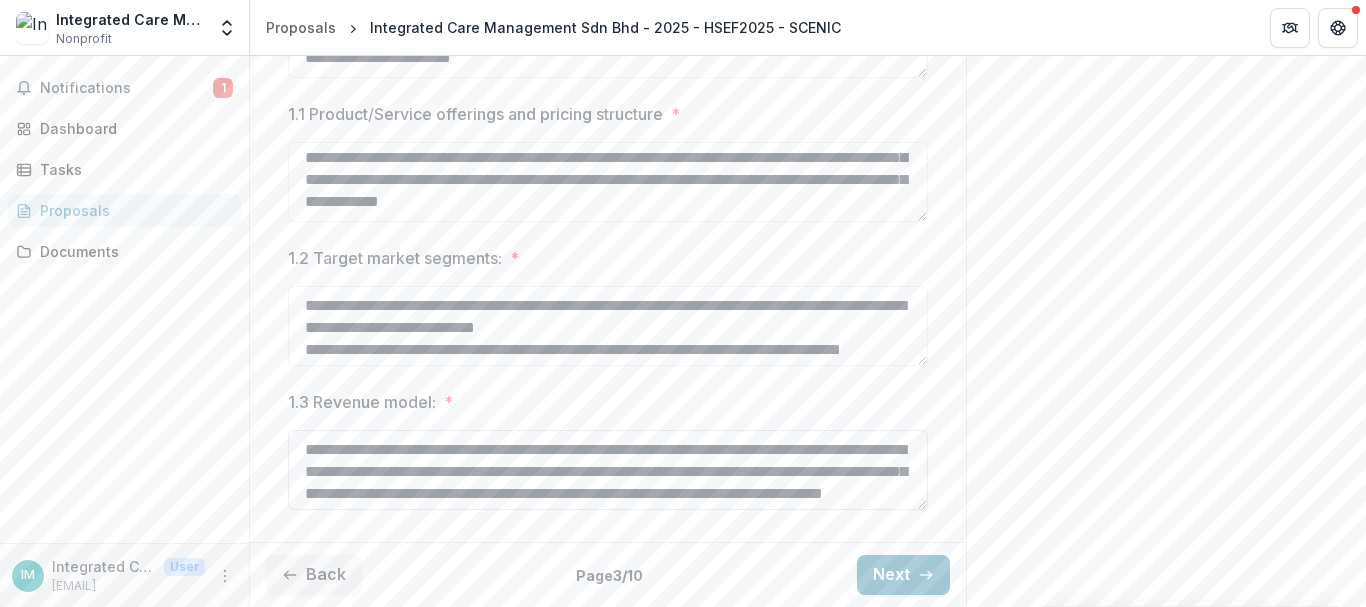 click on "**********" at bounding box center (608, 470) 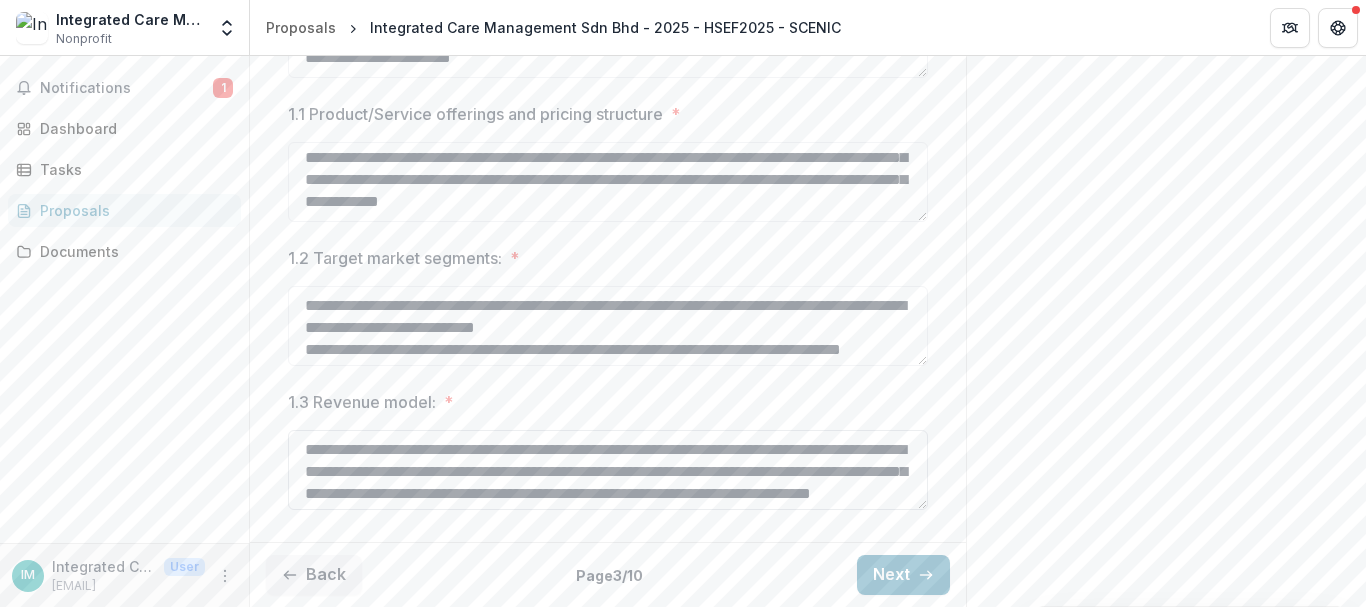 scroll, scrollTop: 26, scrollLeft: 0, axis: vertical 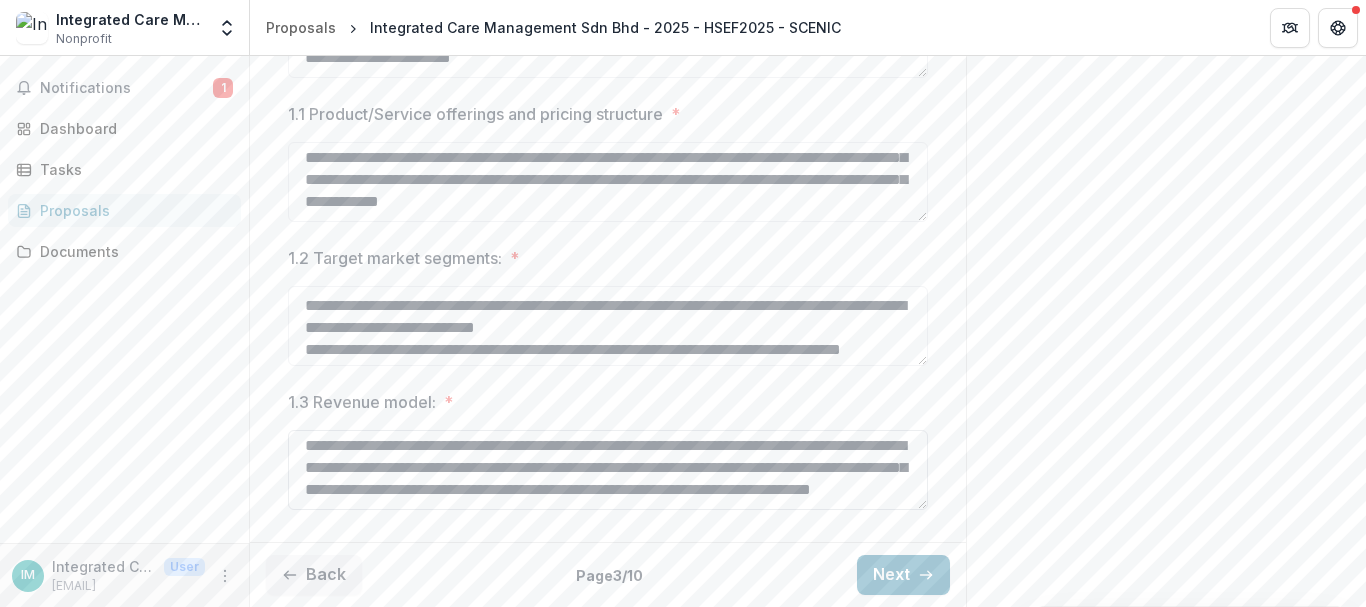 click on "**********" at bounding box center [608, 470] 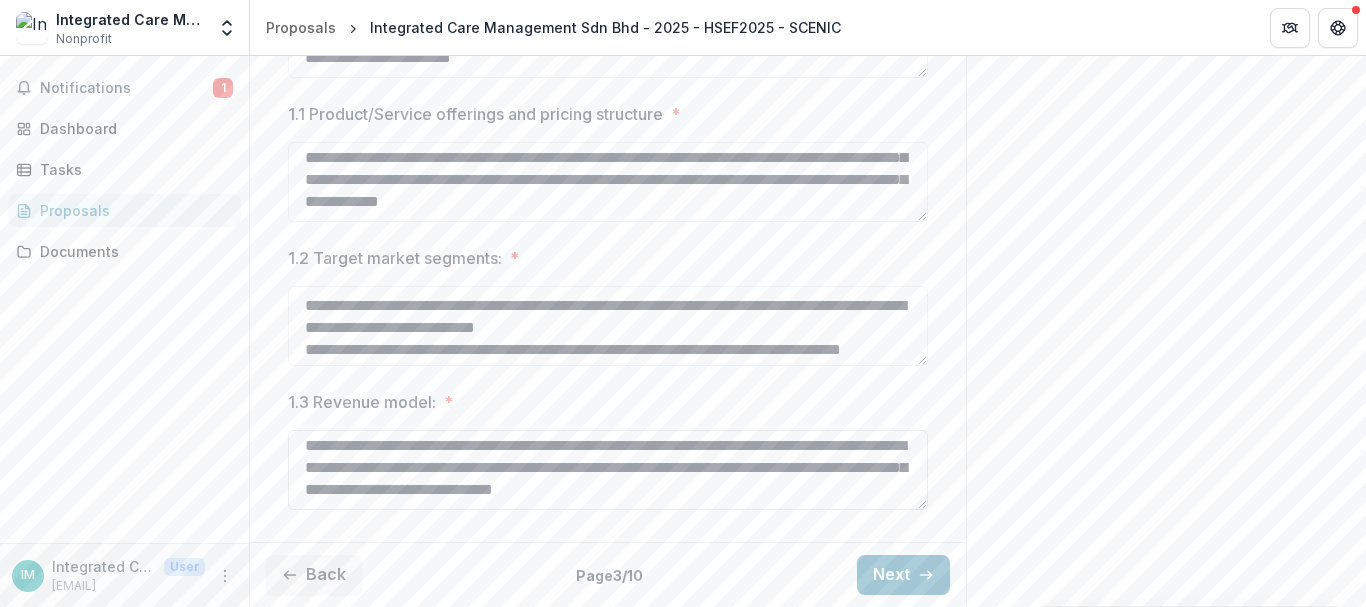 scroll, scrollTop: 4, scrollLeft: 0, axis: vertical 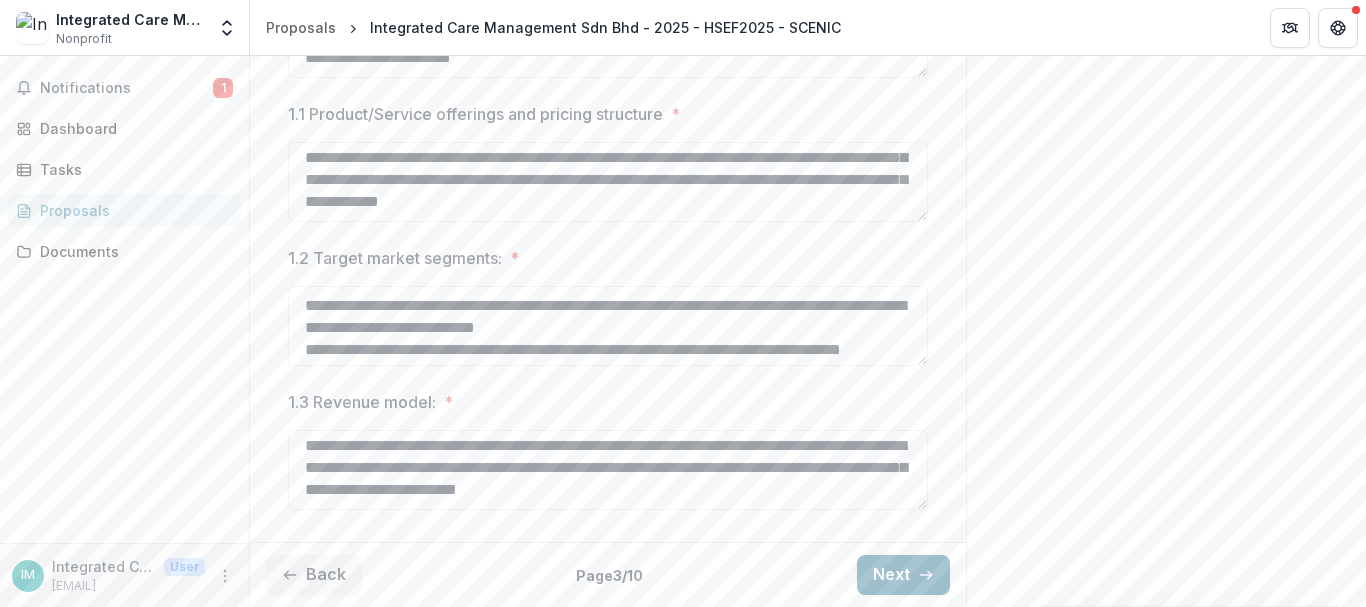 type on "**********" 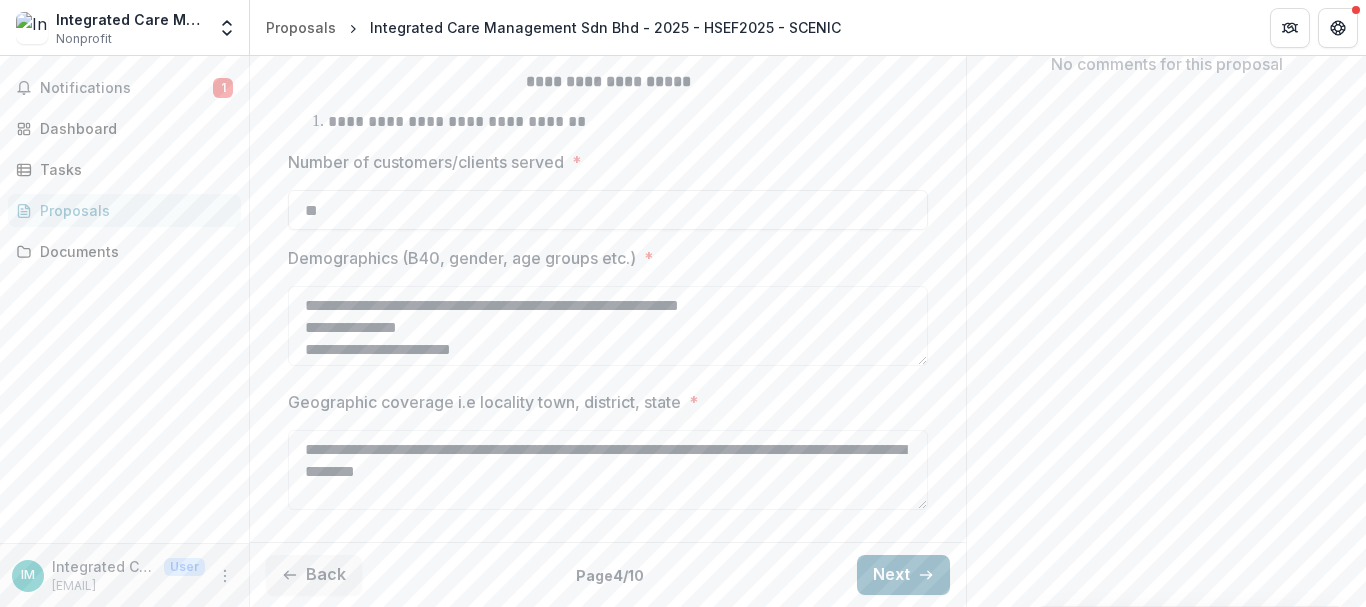 scroll, scrollTop: 476, scrollLeft: 0, axis: vertical 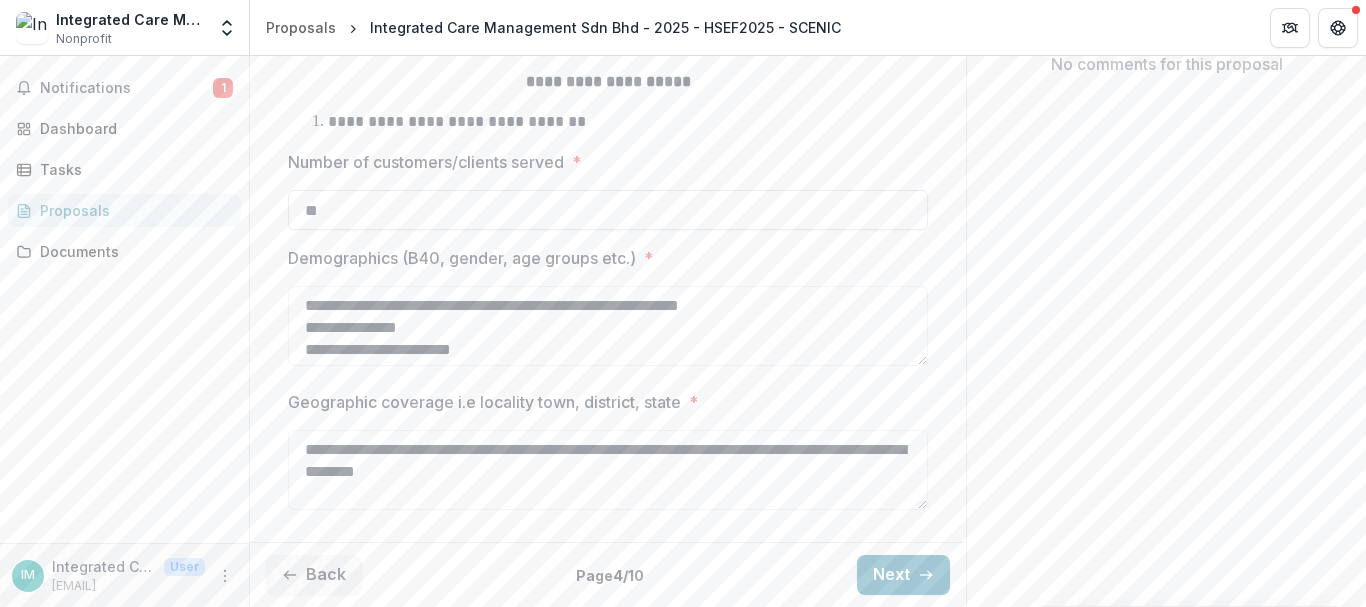 click on "**" at bounding box center (608, 210) 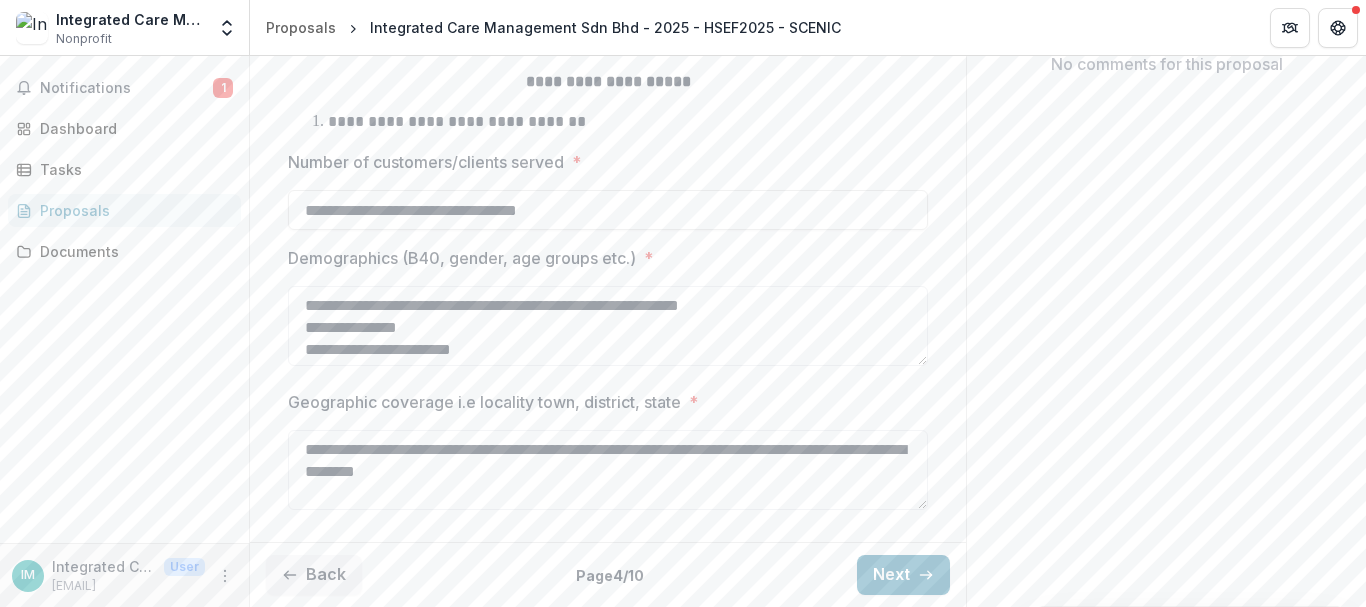 type on "**********" 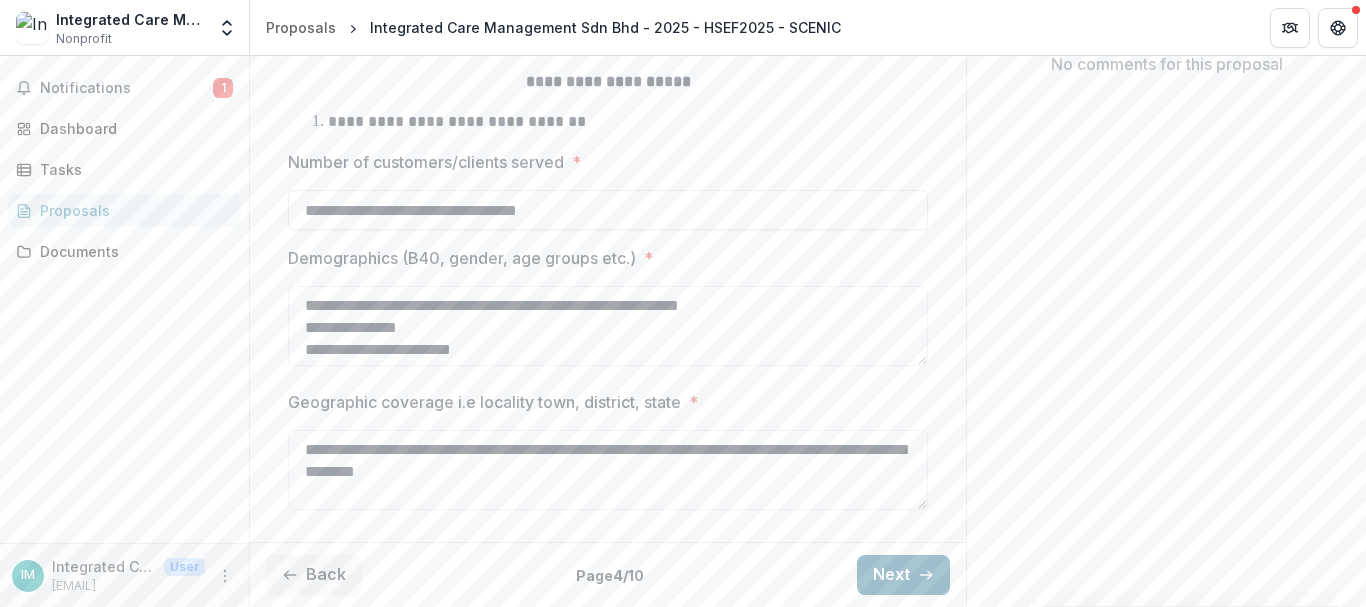 click on "Next" at bounding box center (903, 575) 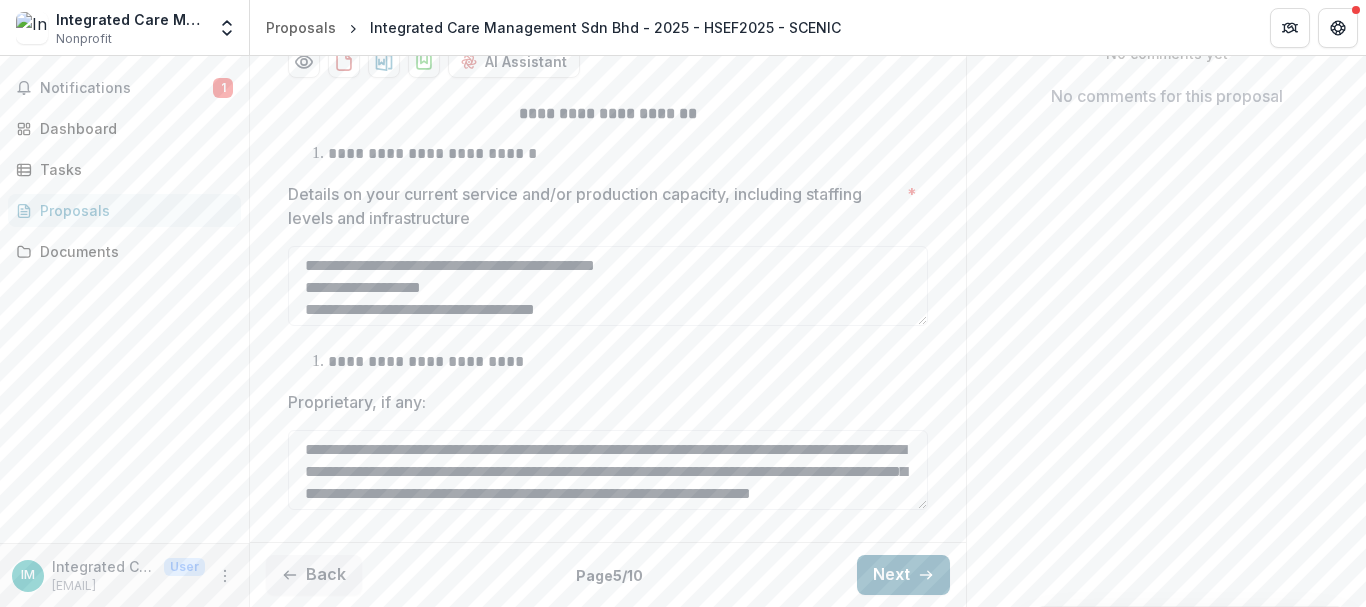 scroll, scrollTop: 444, scrollLeft: 0, axis: vertical 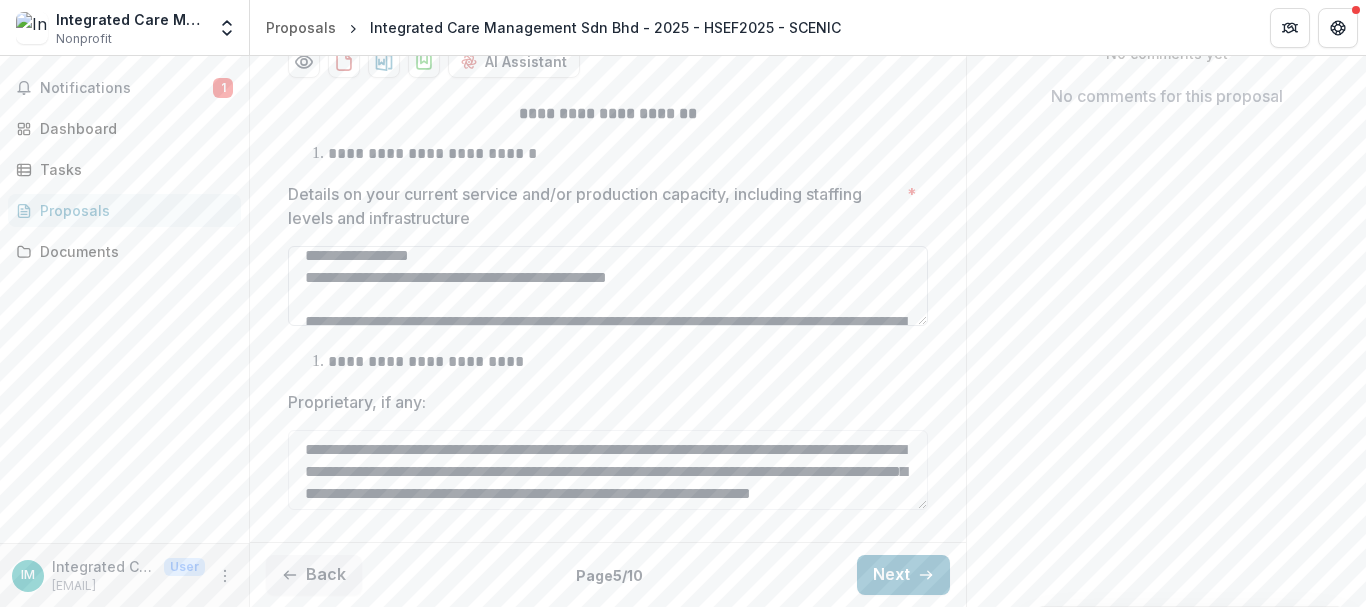 click on "**********" at bounding box center (608, 286) 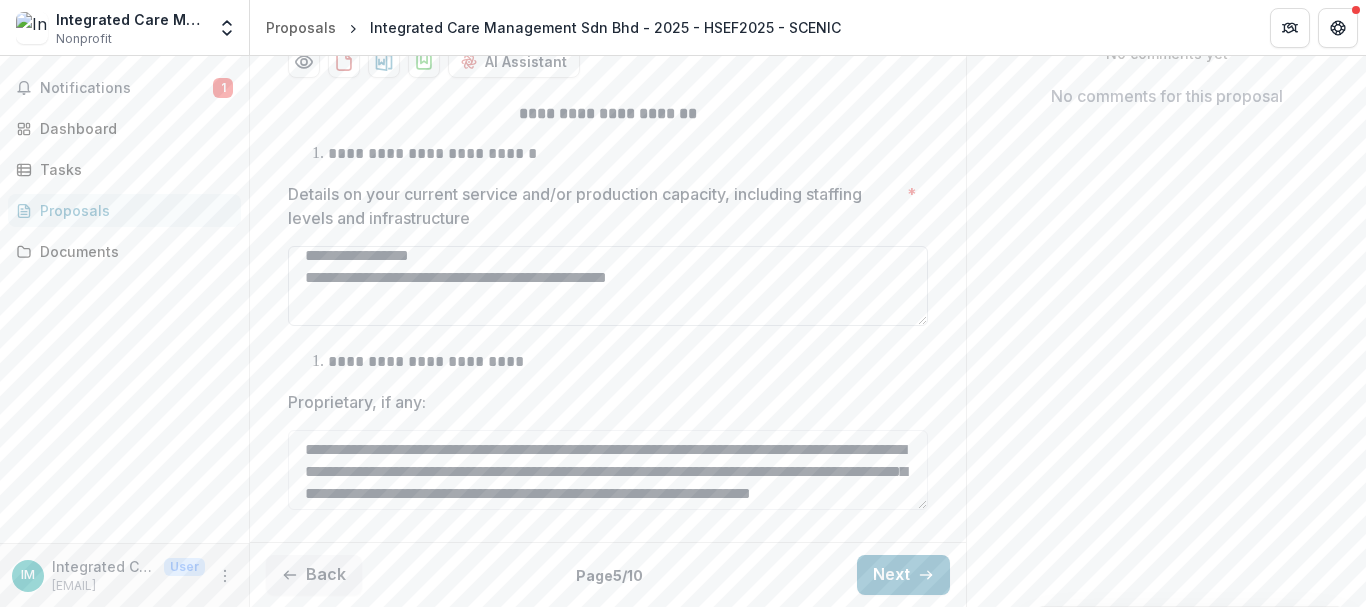 scroll, scrollTop: 92, scrollLeft: 0, axis: vertical 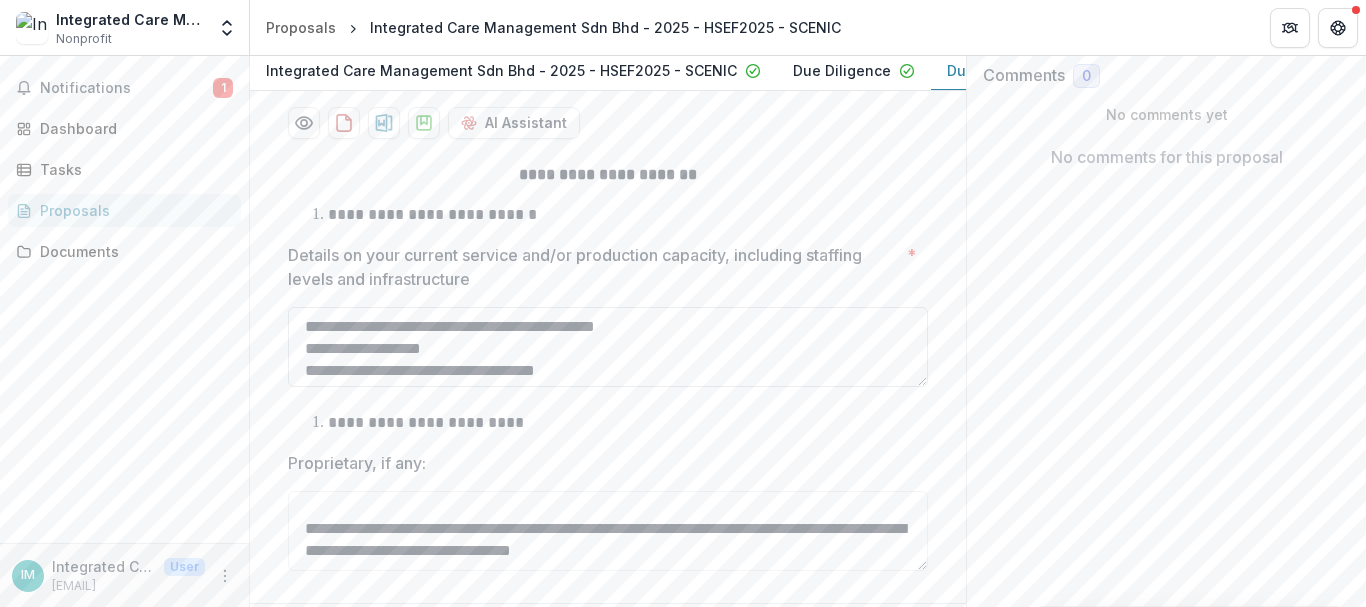 click on "**********" at bounding box center (608, 347) 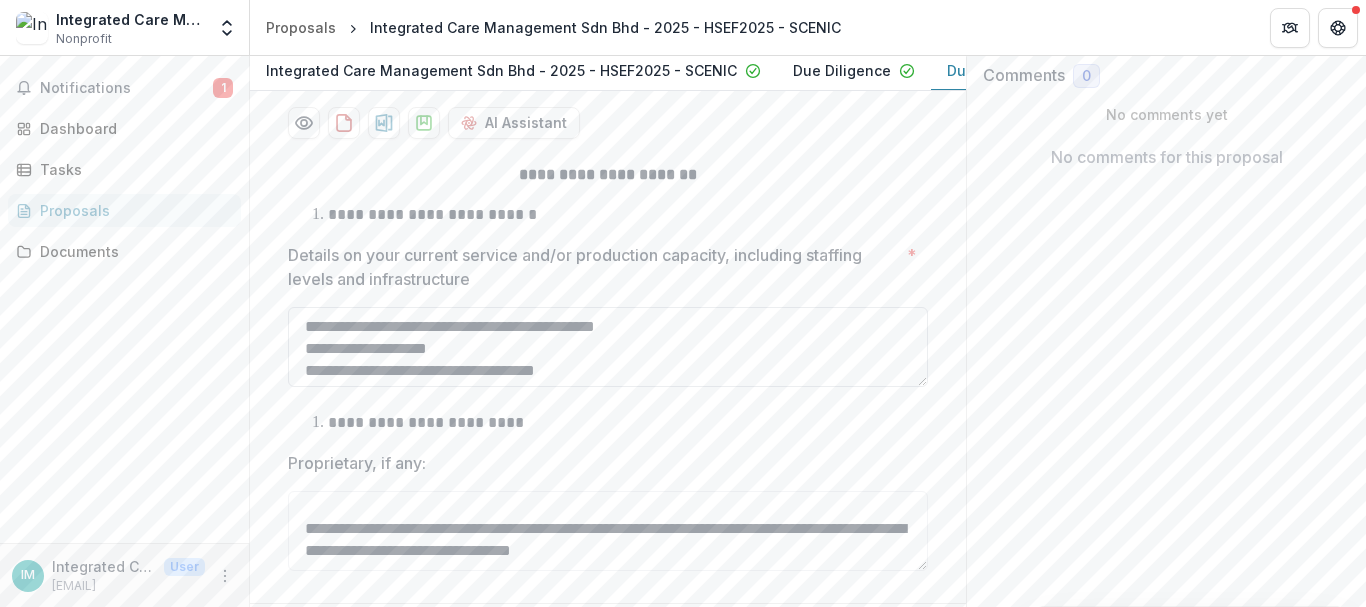 click on "**********" at bounding box center [608, 347] 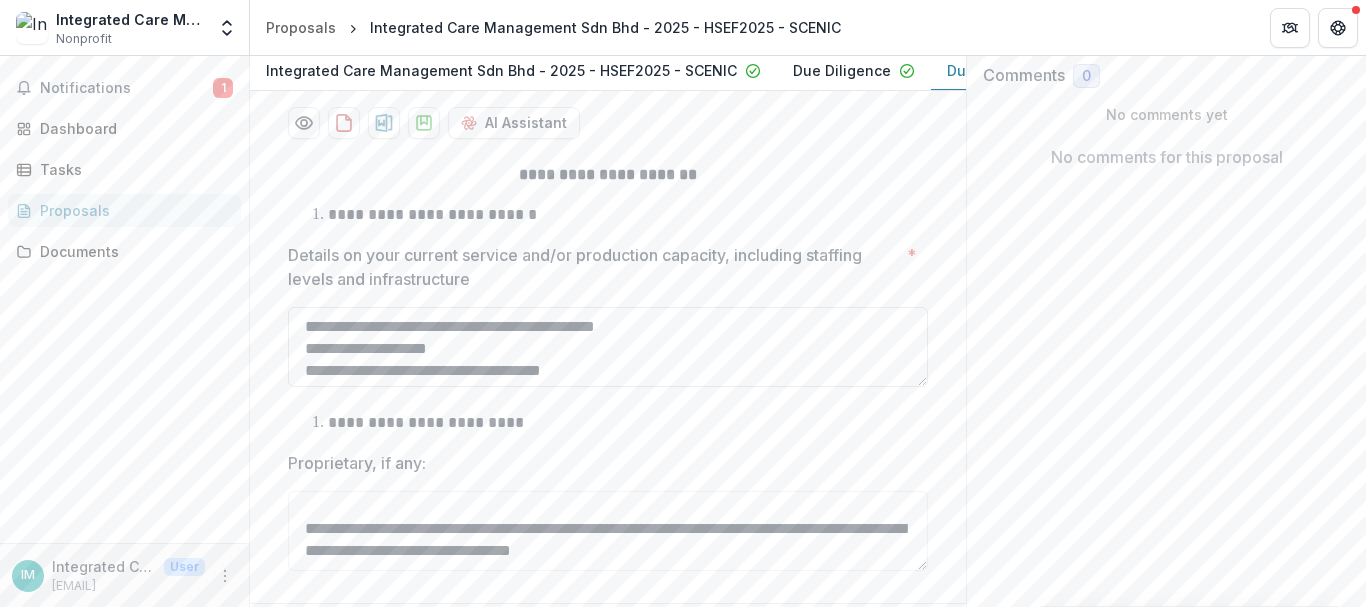 click on "**********" at bounding box center (608, 347) 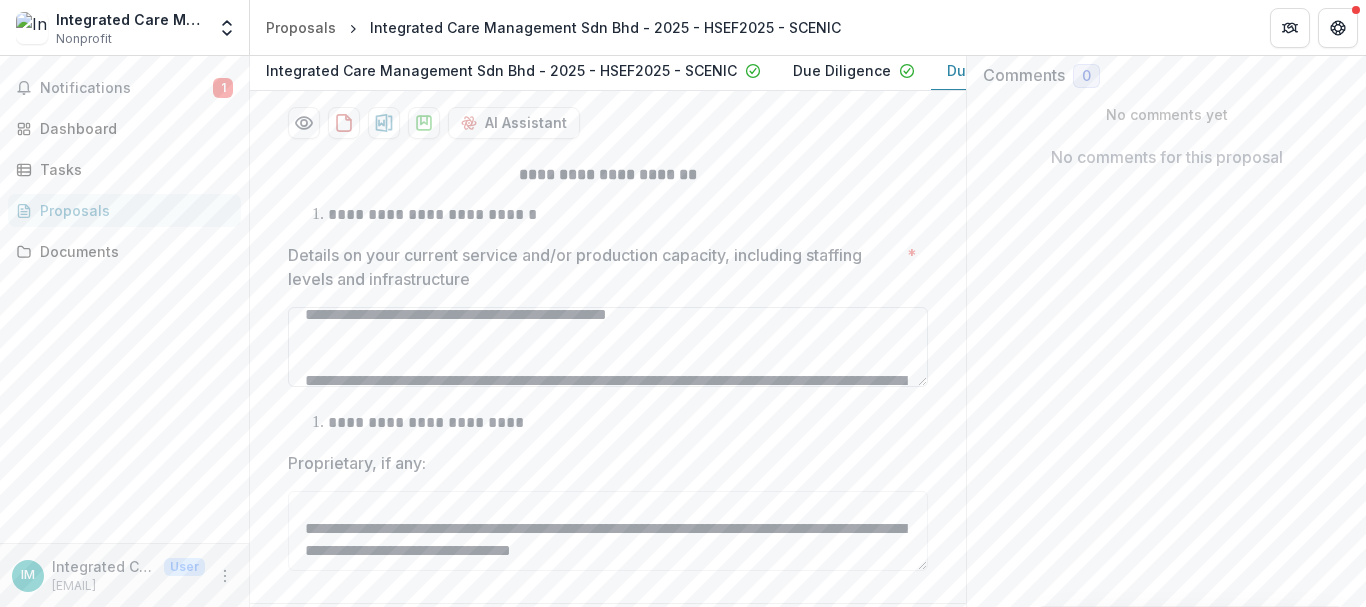 scroll, scrollTop: 0, scrollLeft: 0, axis: both 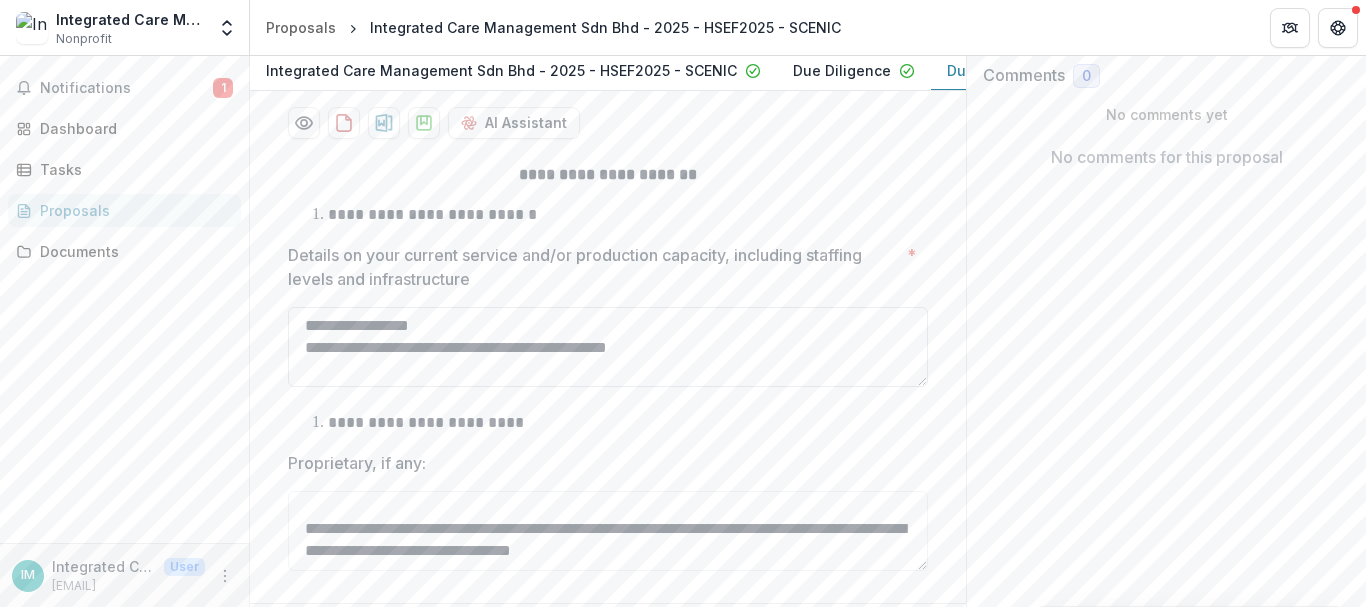 click on "**********" at bounding box center [608, 347] 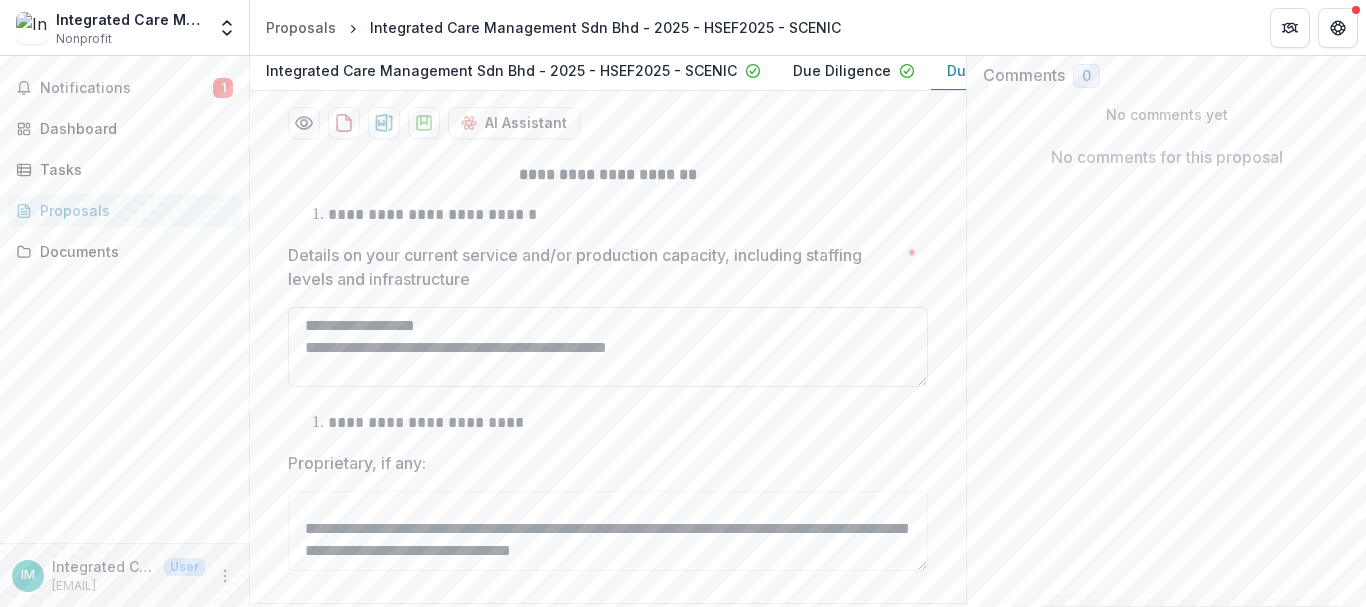 click on "**********" at bounding box center (608, 347) 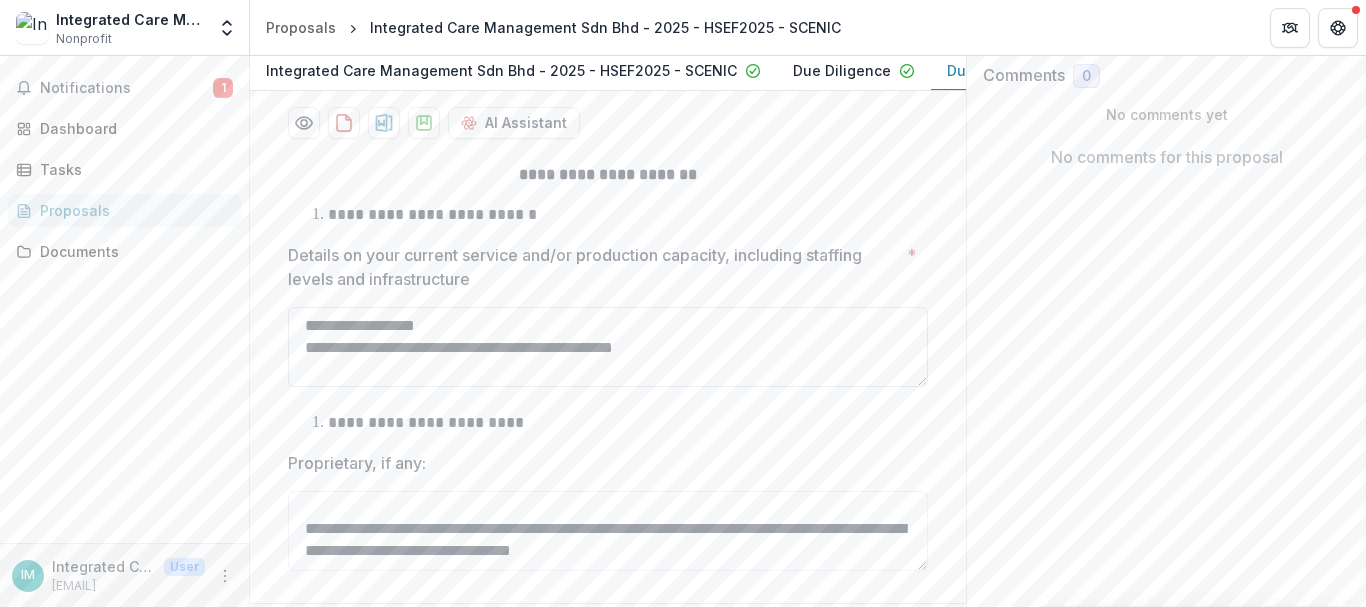 click on "**********" at bounding box center (608, 347) 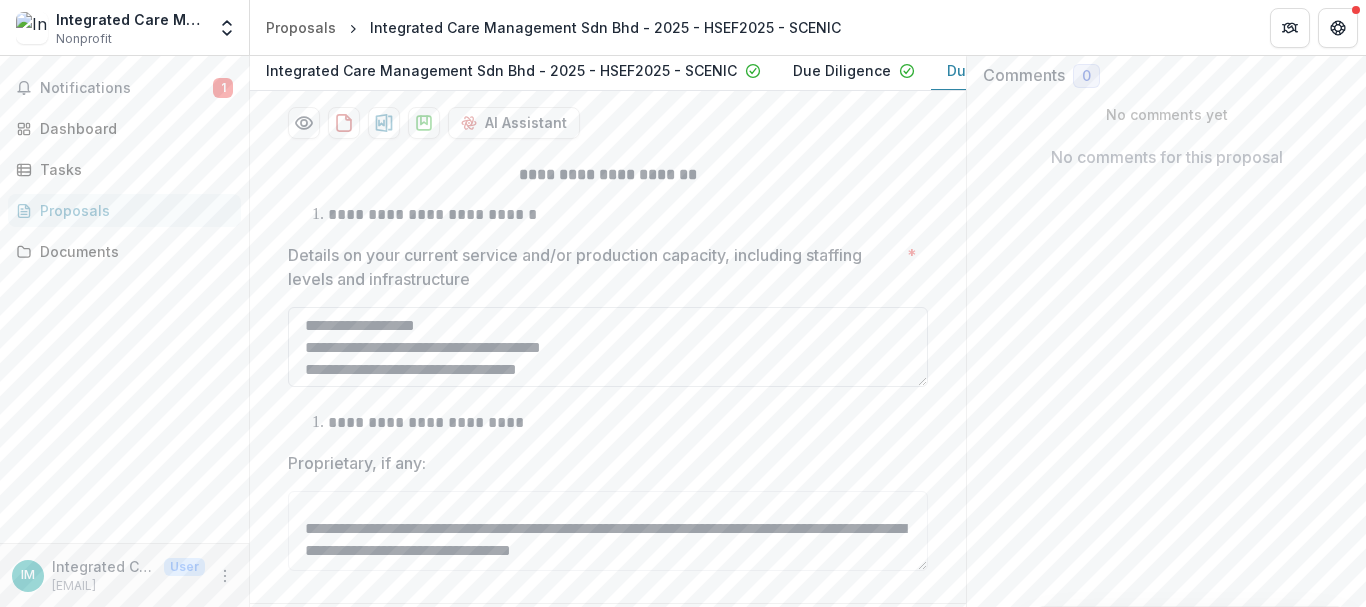 click on "**********" at bounding box center (608, 347) 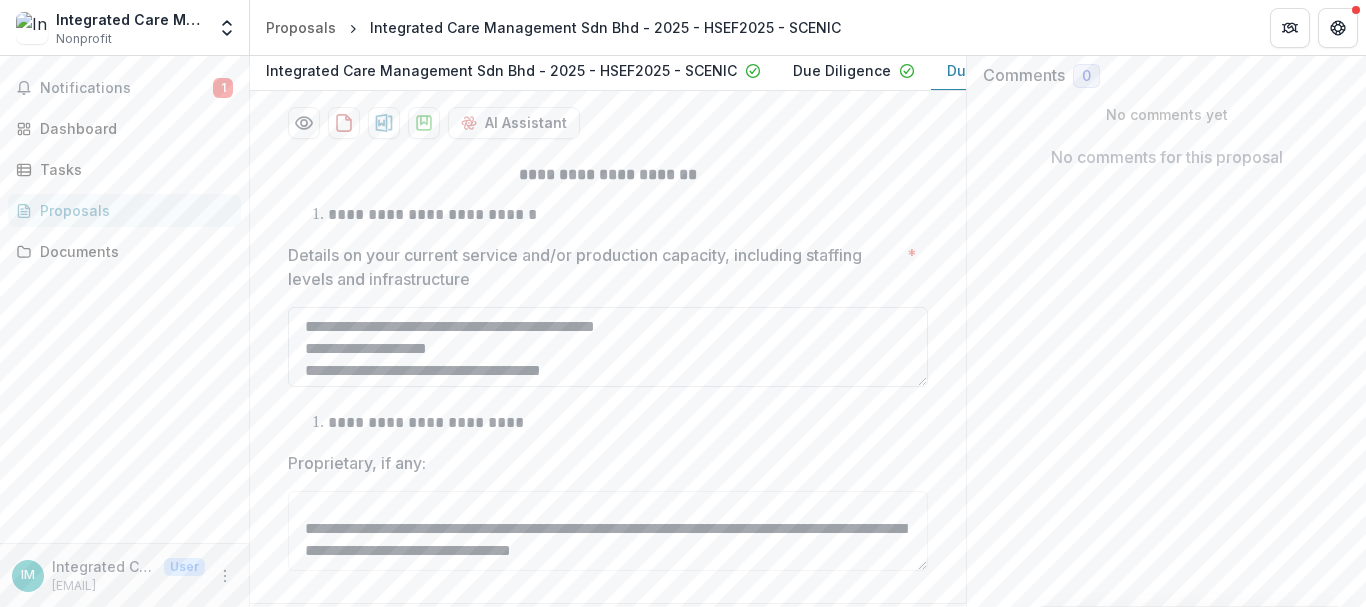 scroll, scrollTop: 100, scrollLeft: 0, axis: vertical 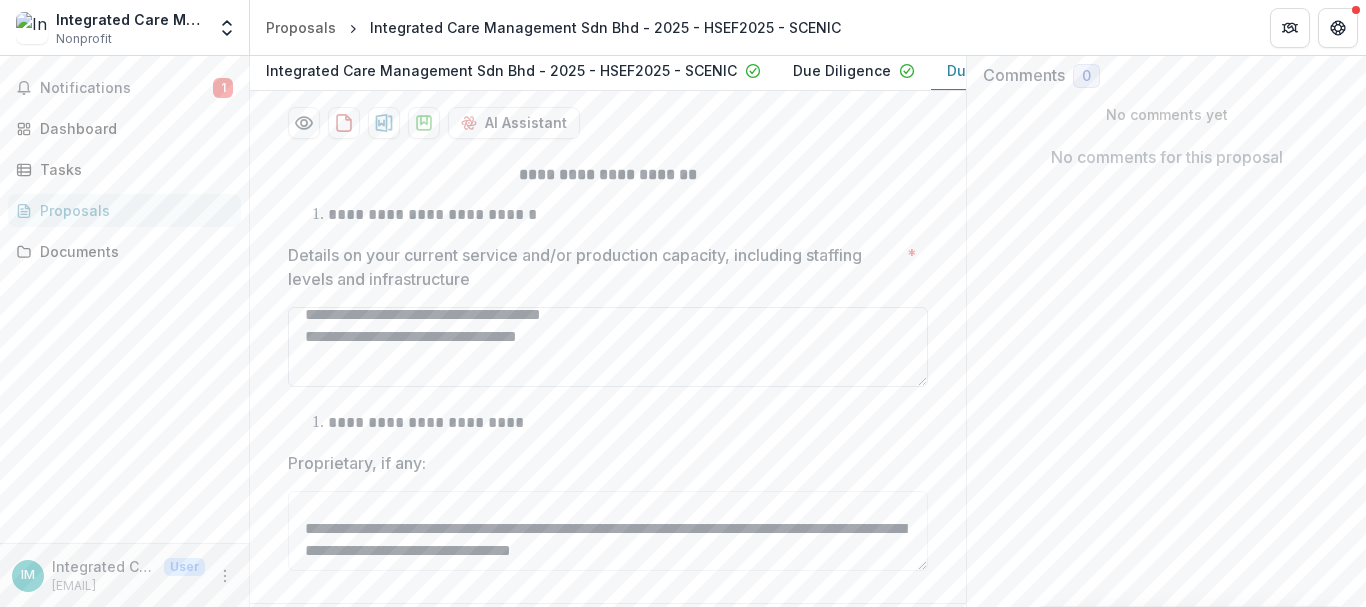click on "**********" at bounding box center (608, 347) 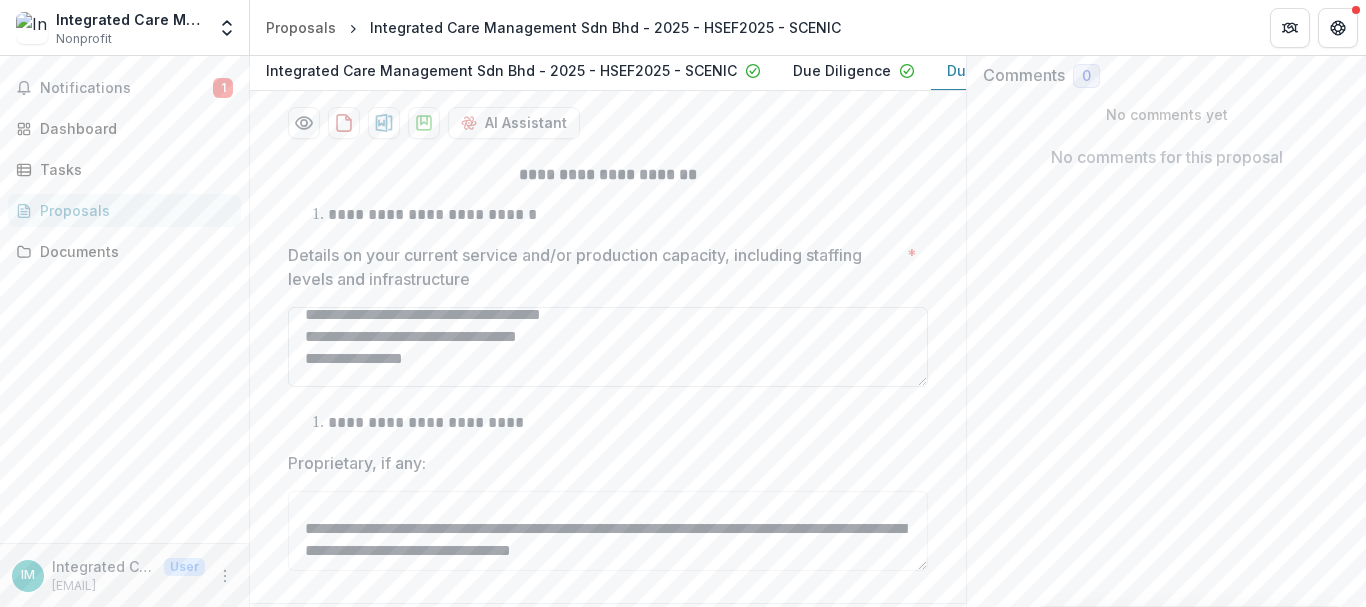 click on "**********" at bounding box center (608, 347) 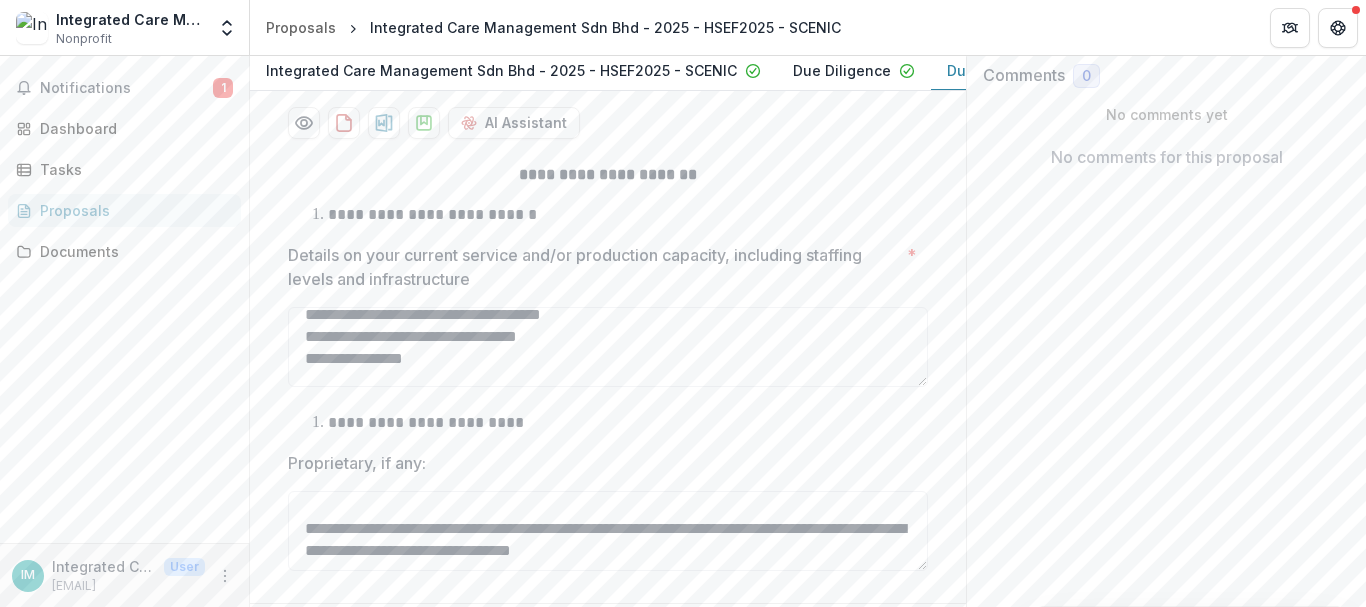 scroll, scrollTop: 444, scrollLeft: 0, axis: vertical 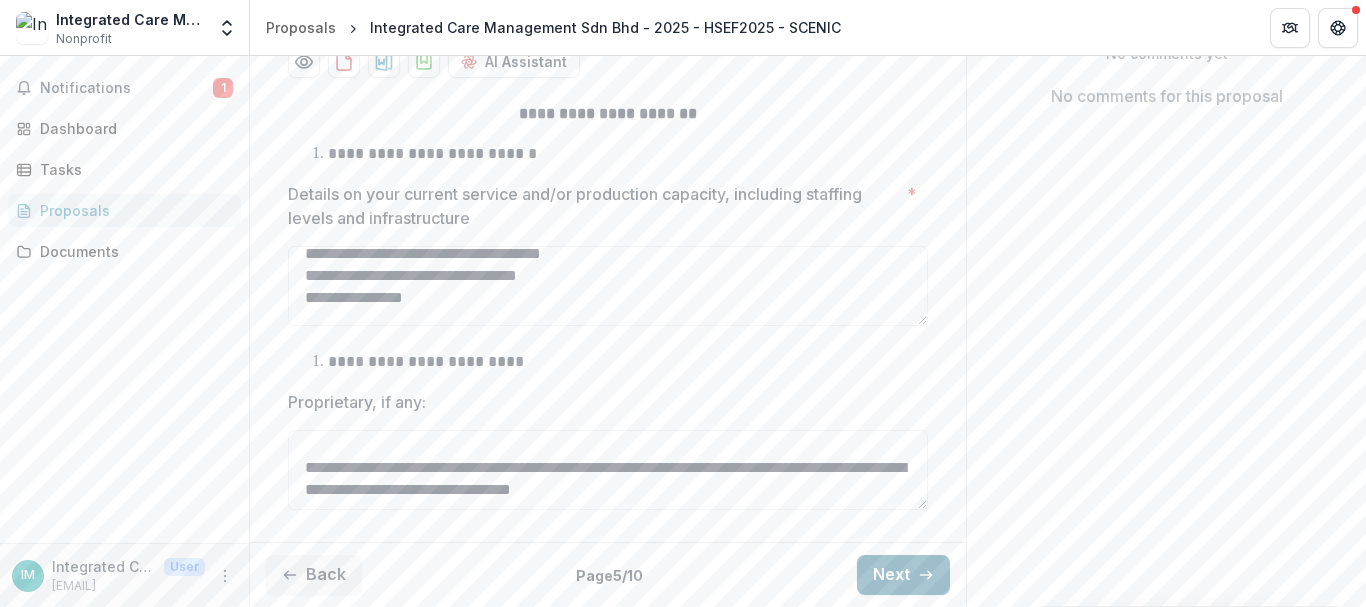 type on "**********" 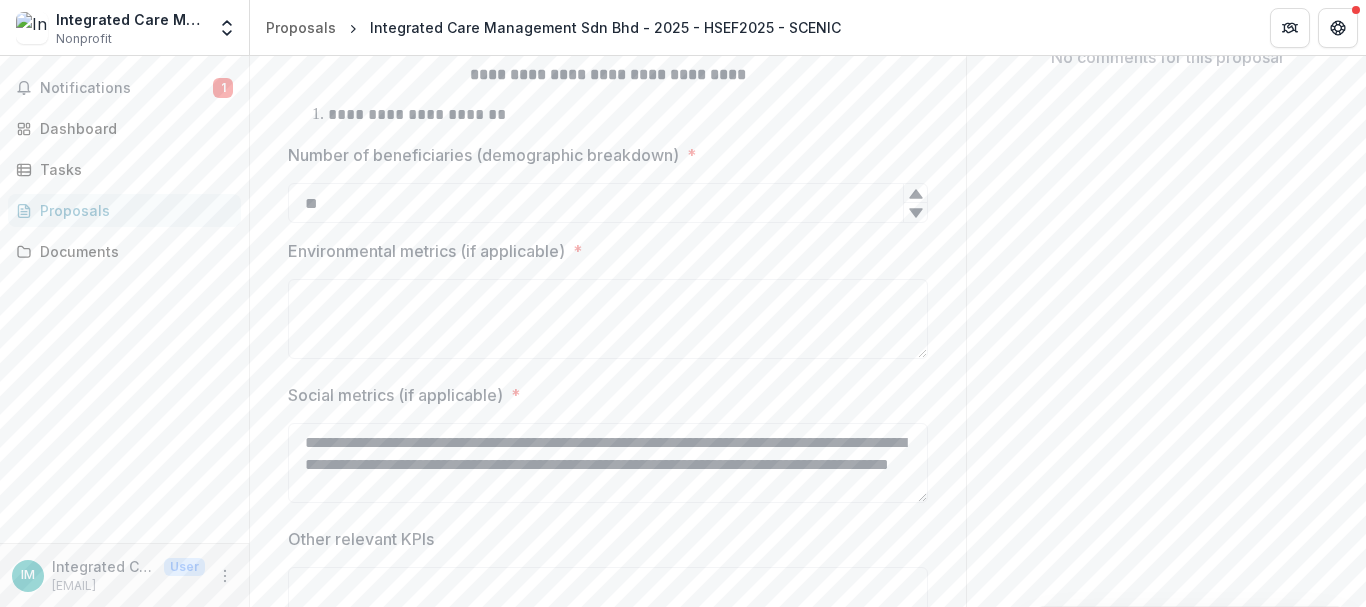 click 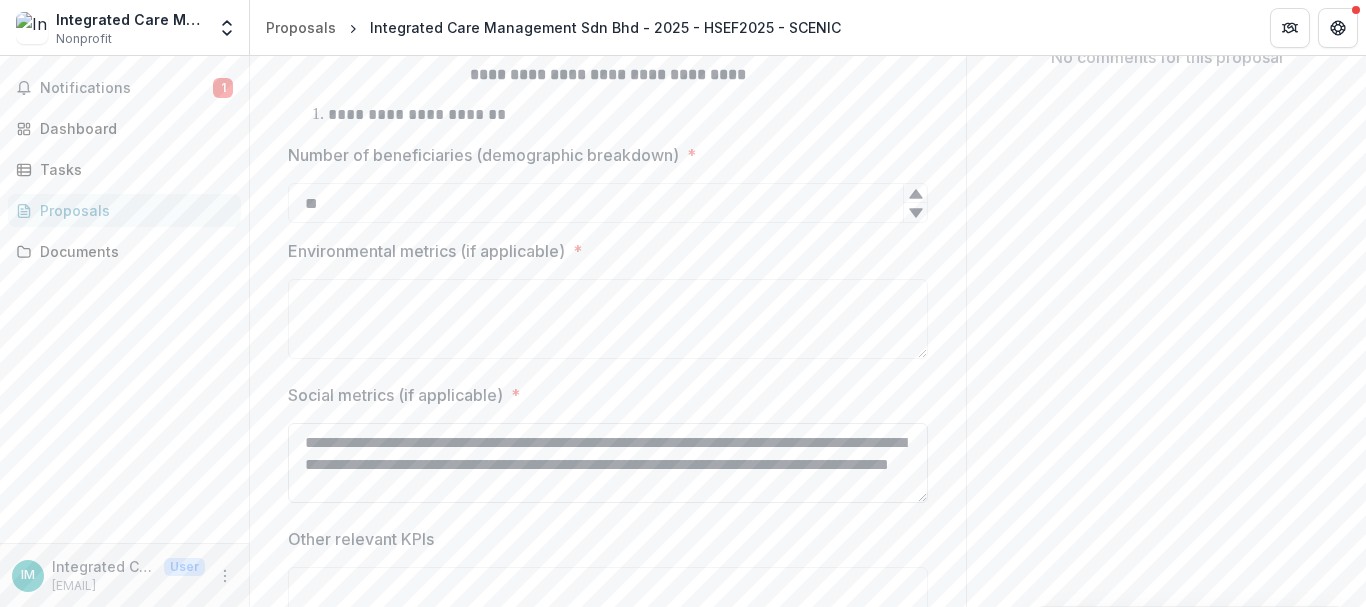 click on "**********" at bounding box center [608, 463] 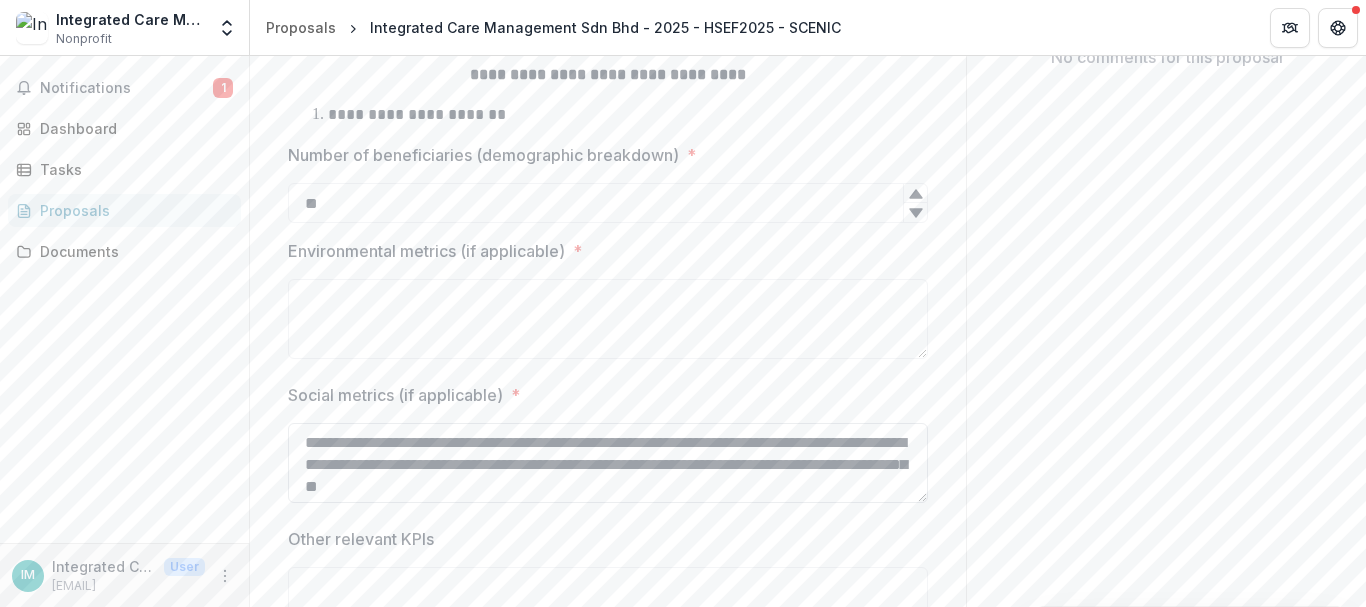 click on "**********" at bounding box center [608, 463] 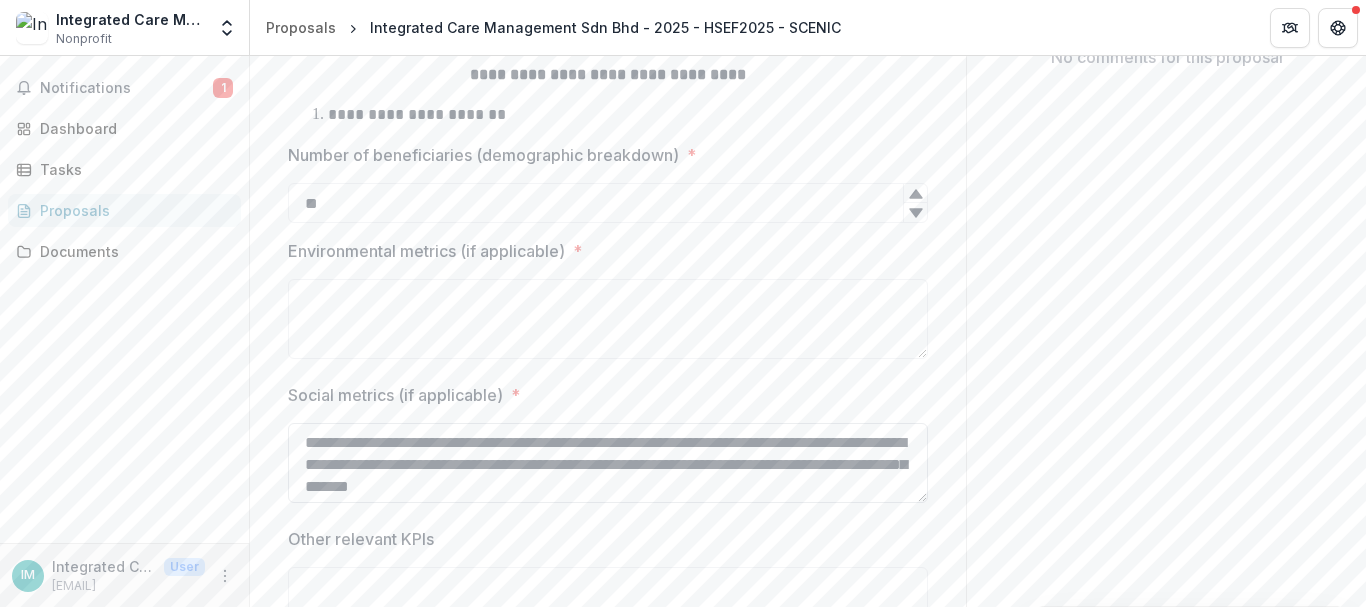 click on "**********" at bounding box center [608, 463] 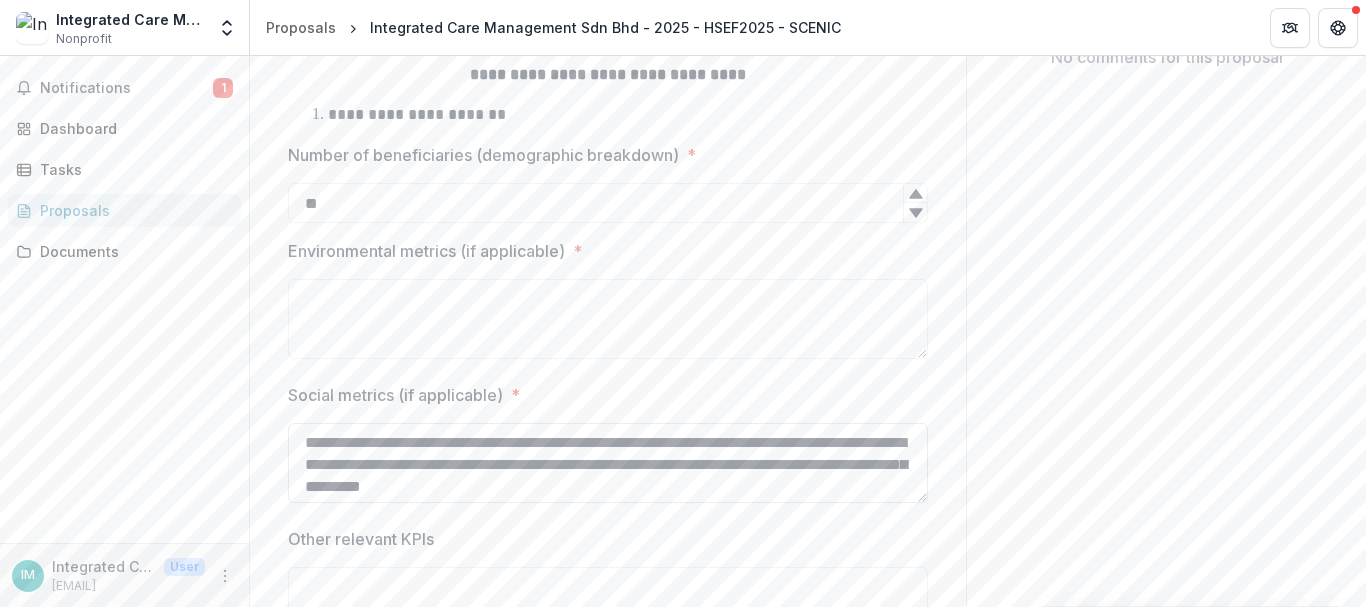 click on "**********" at bounding box center (608, 463) 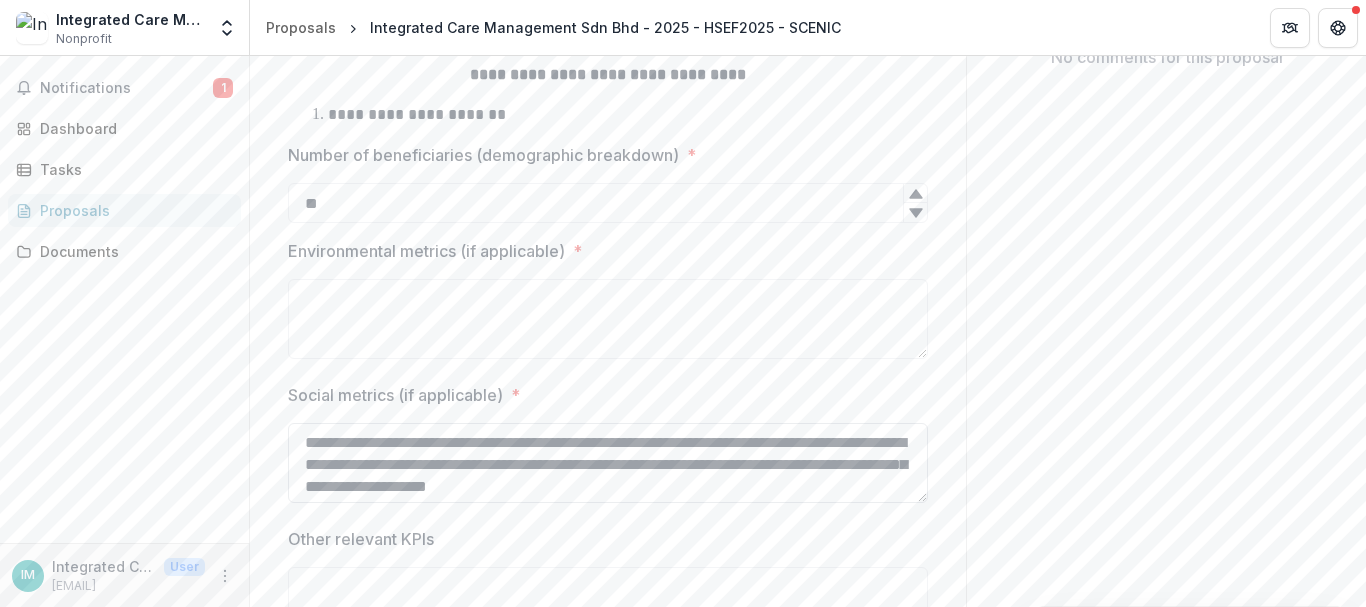 click on "**********" at bounding box center (608, 463) 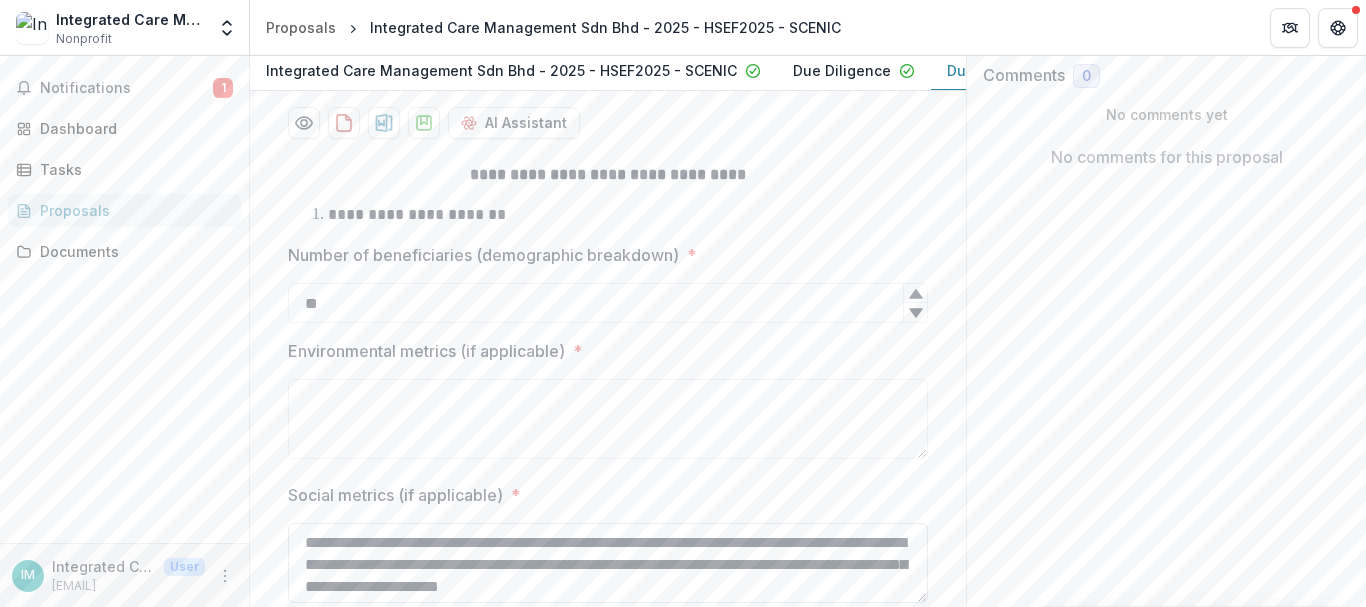 scroll, scrollTop: 444, scrollLeft: 0, axis: vertical 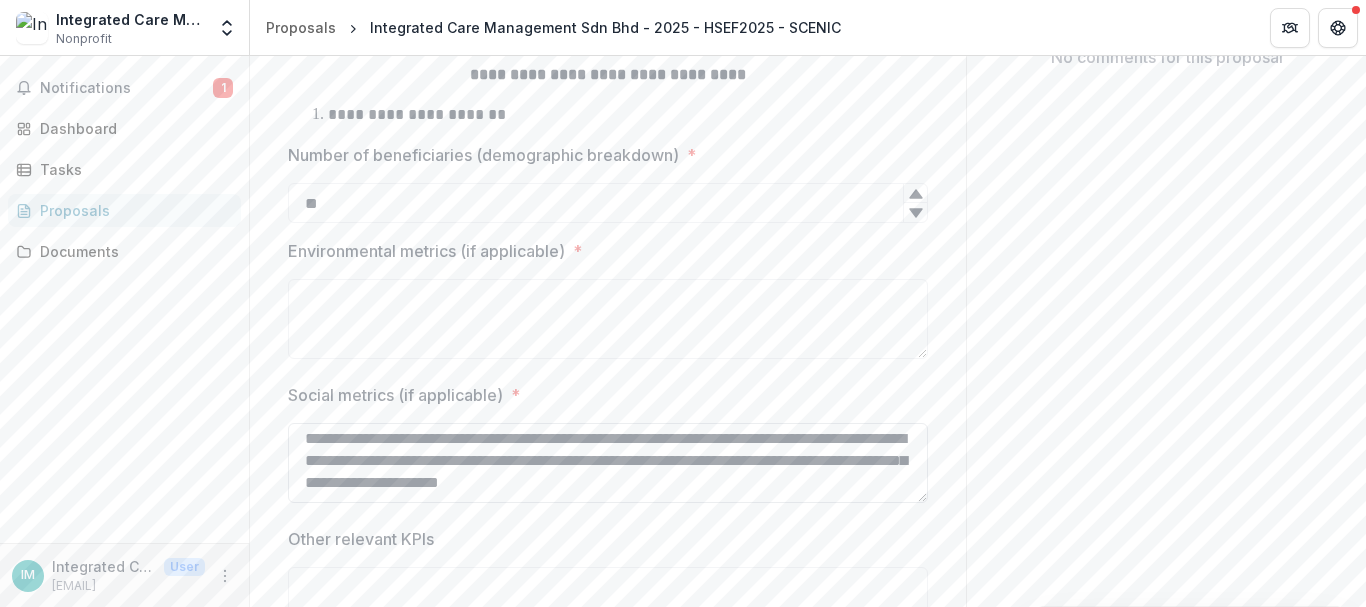 click on "**********" at bounding box center [608, 463] 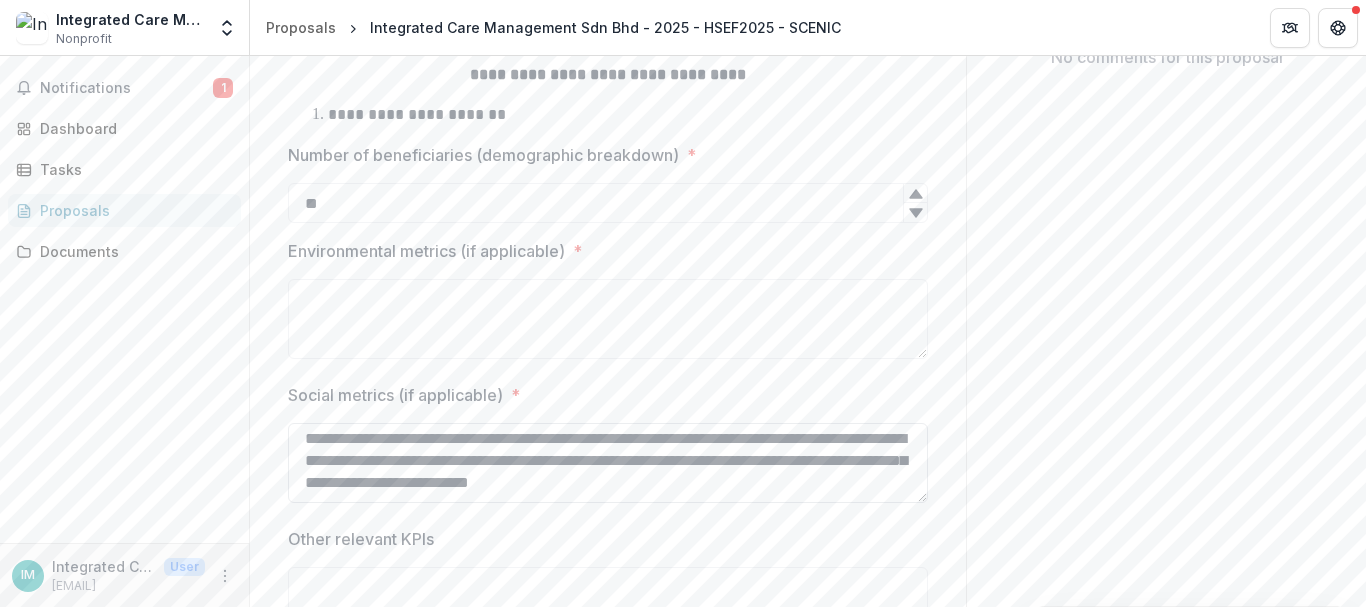 click on "**********" at bounding box center [608, 463] 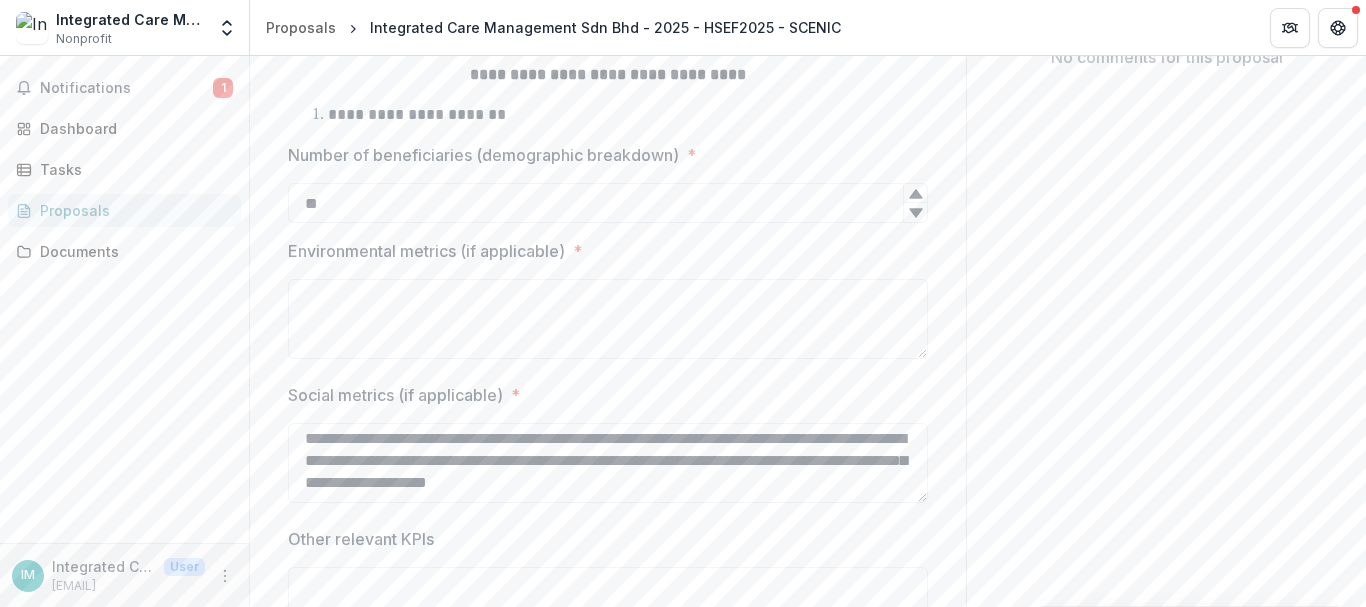 scroll, scrollTop: 0, scrollLeft: 0, axis: both 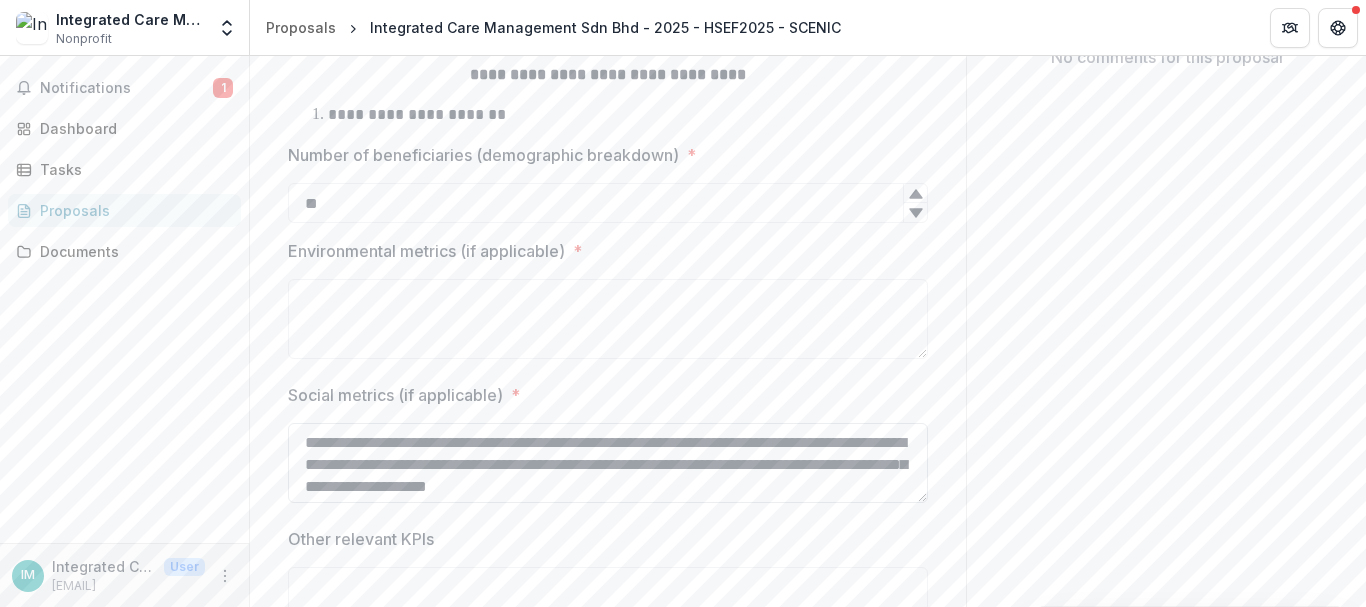 click on "**********" at bounding box center [608, 463] 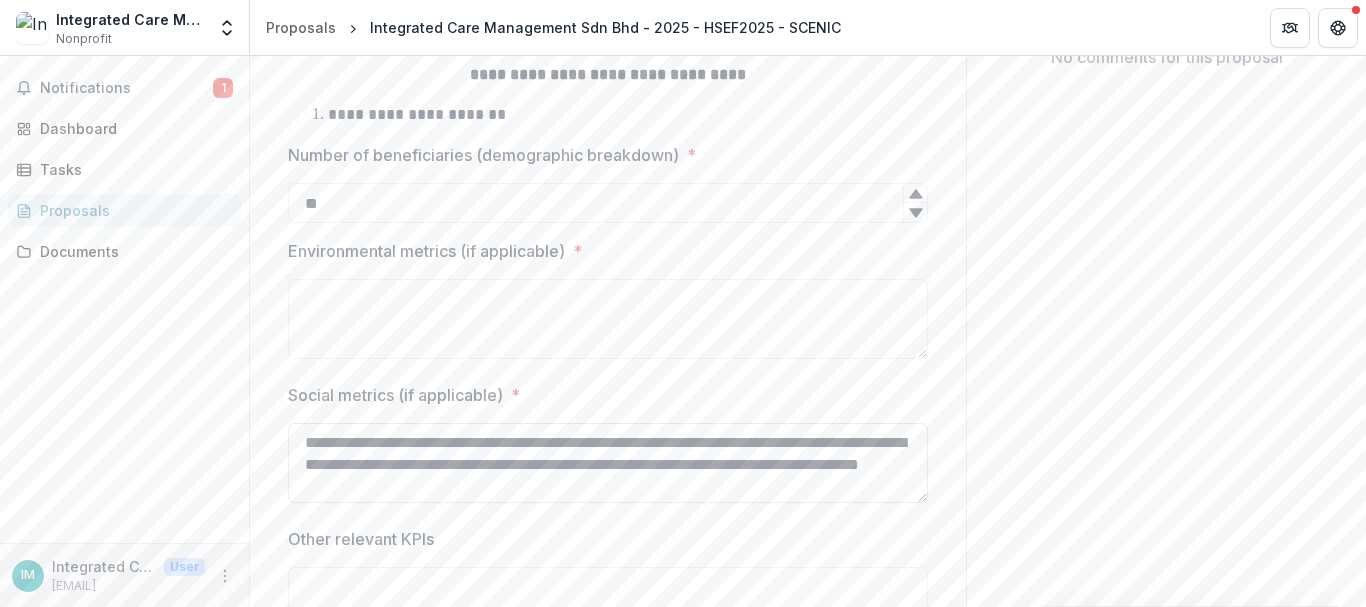 click on "**********" at bounding box center [608, 463] 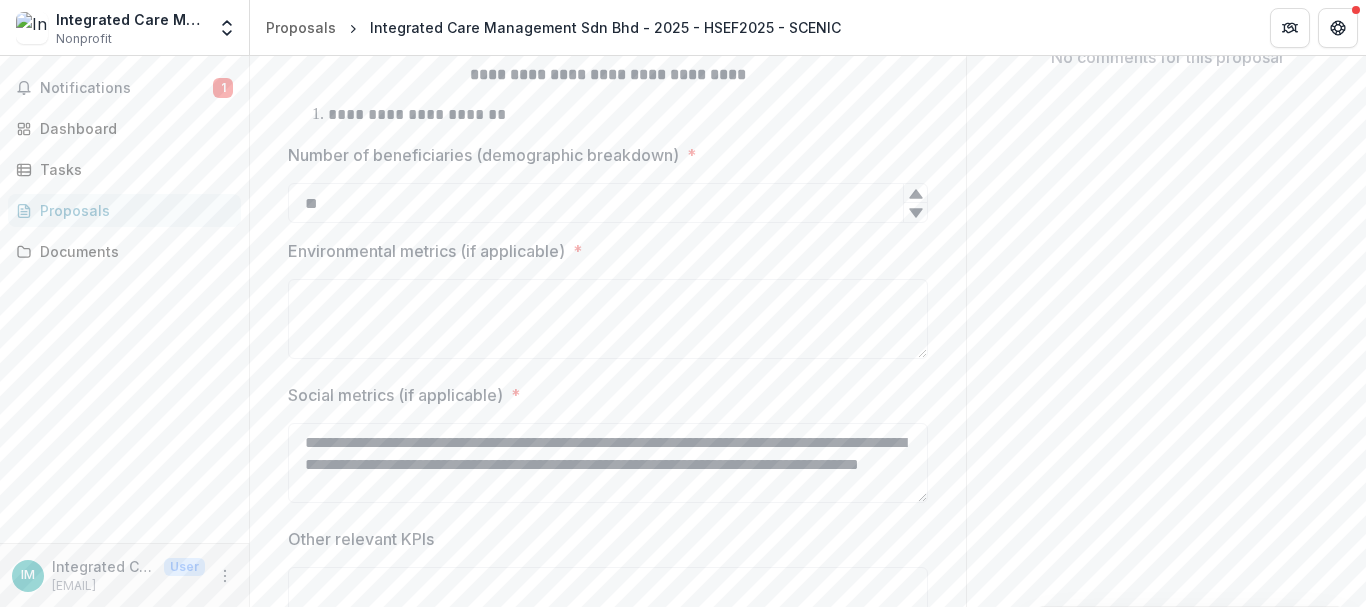 type on "**********" 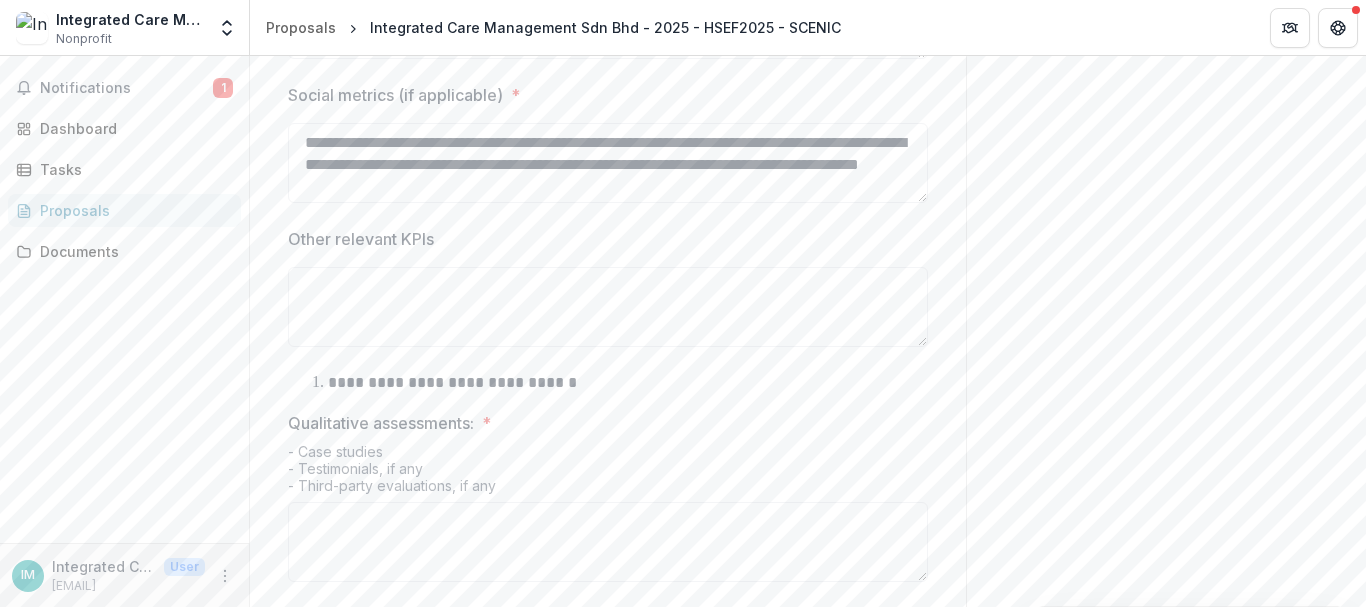 scroll, scrollTop: 844, scrollLeft: 0, axis: vertical 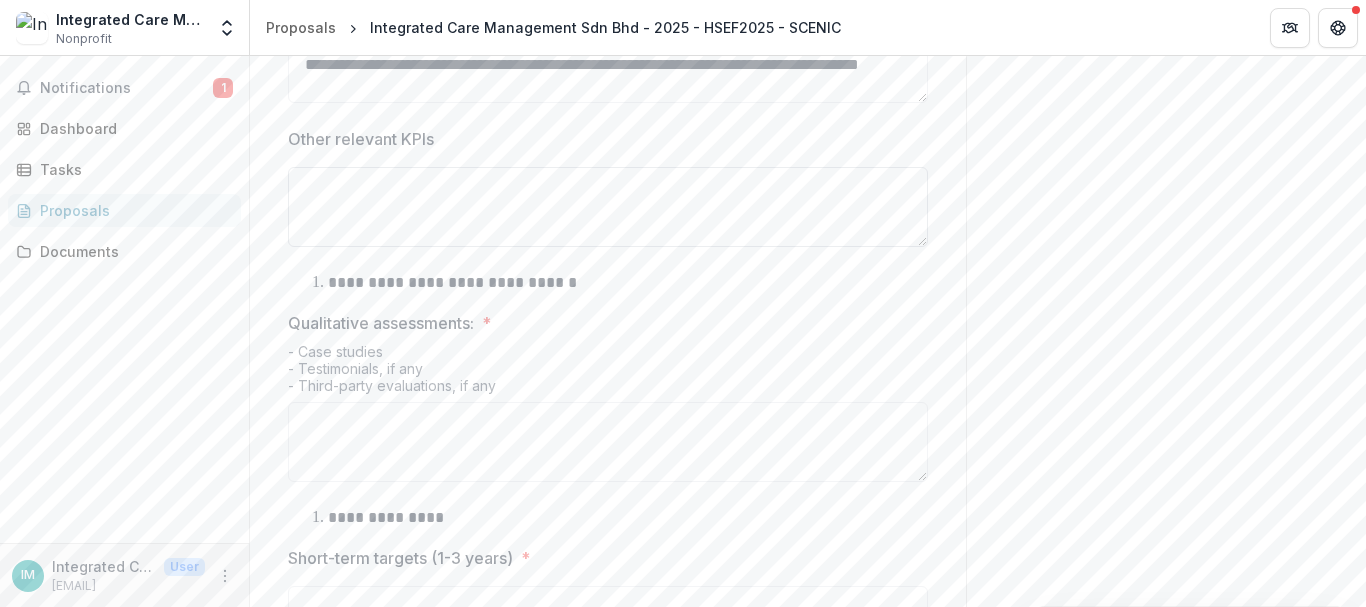 click on "Other relevant KPIs" at bounding box center [608, 207] 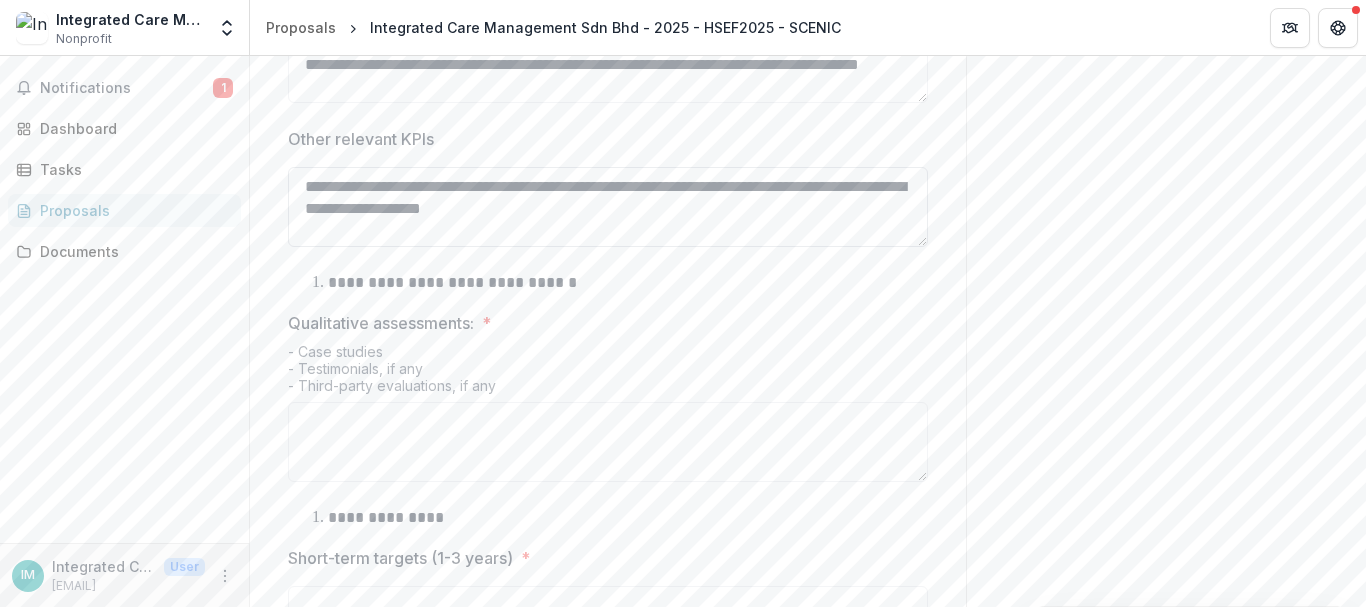 click on "**********" at bounding box center [608, 207] 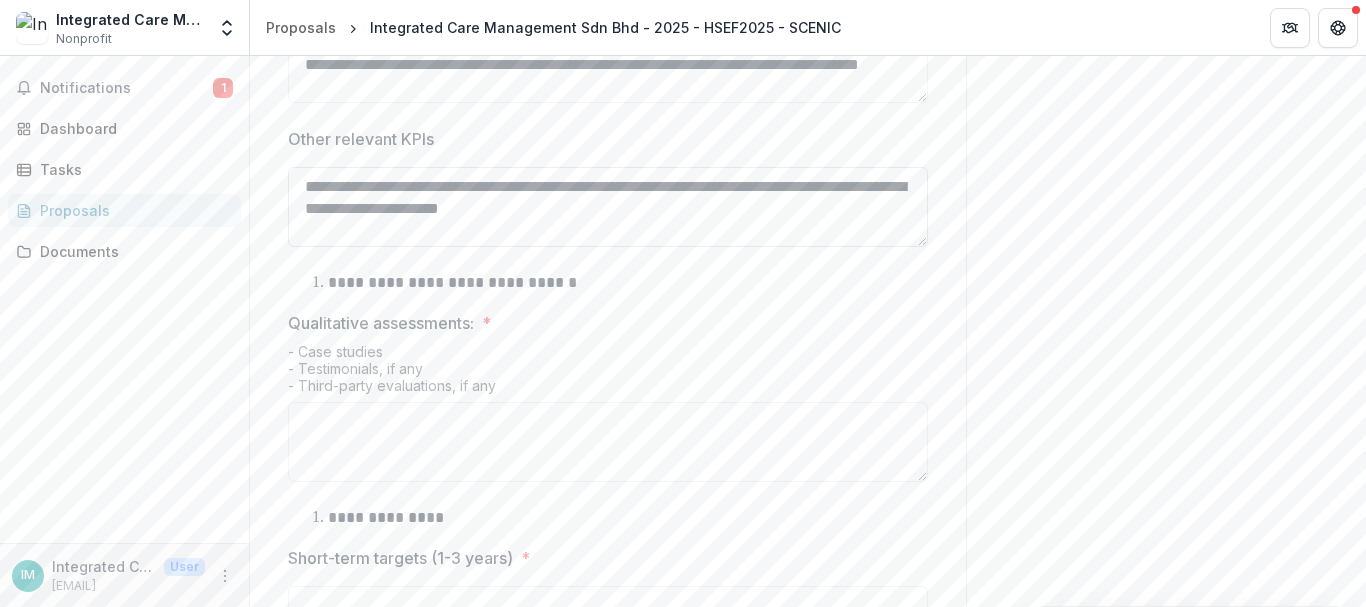 click on "**********" at bounding box center [608, 207] 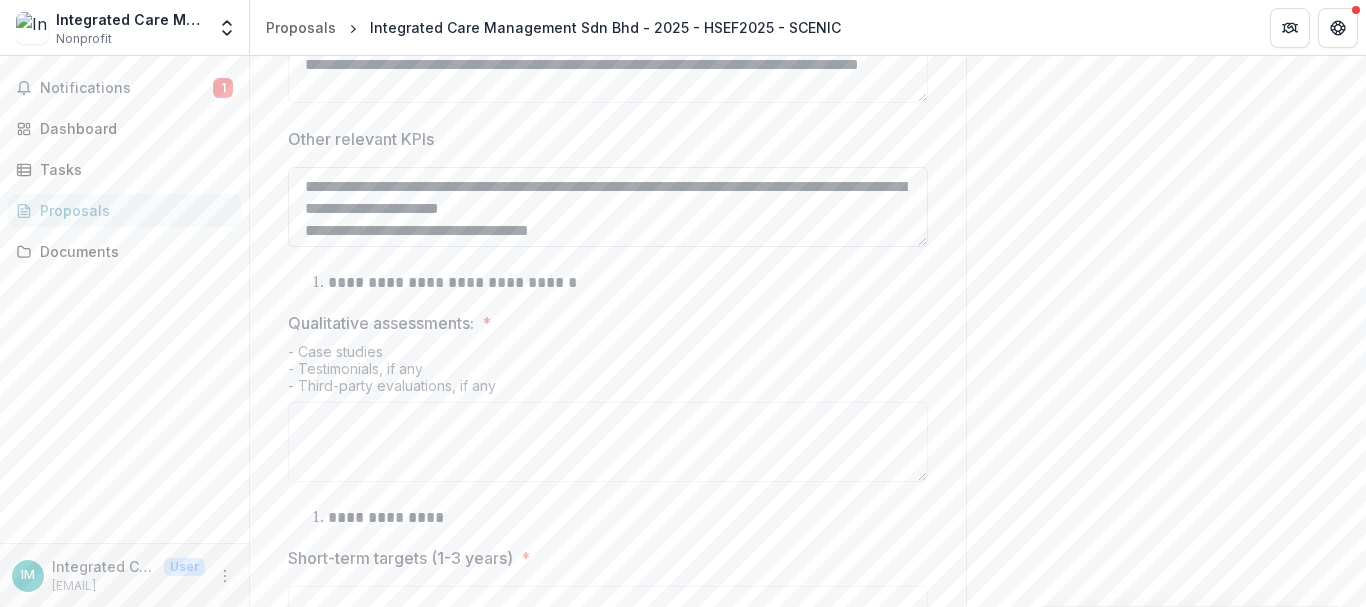 click on "**********" at bounding box center [608, 207] 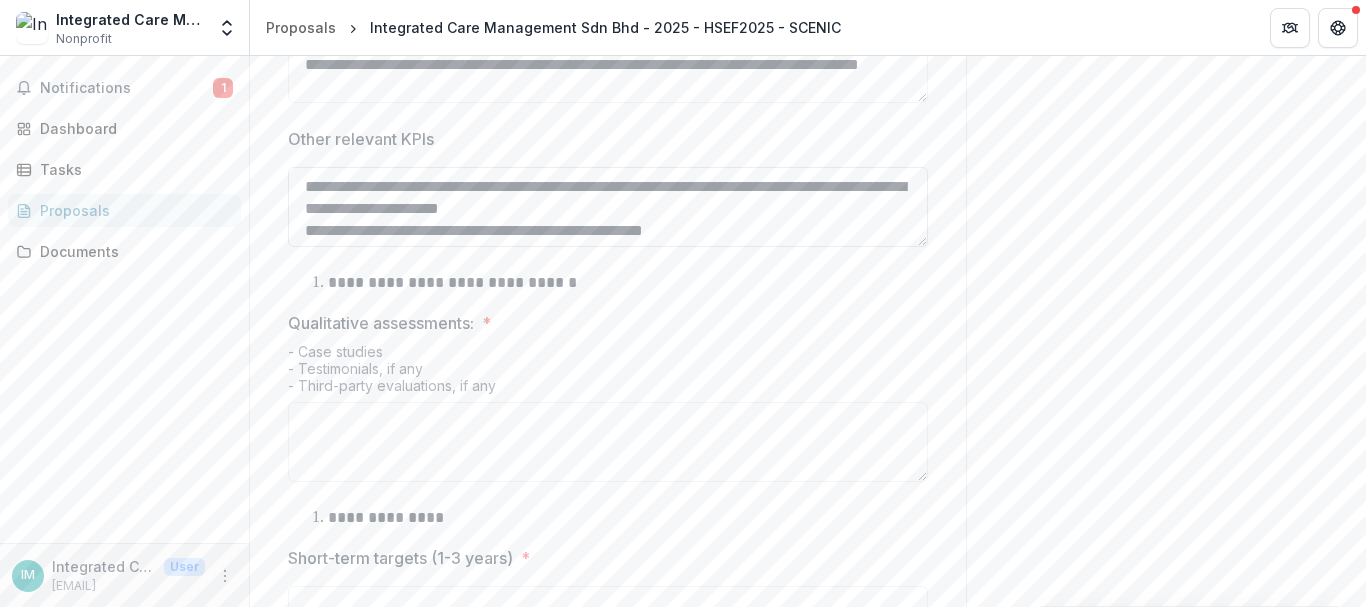 click on "**********" at bounding box center (608, 207) 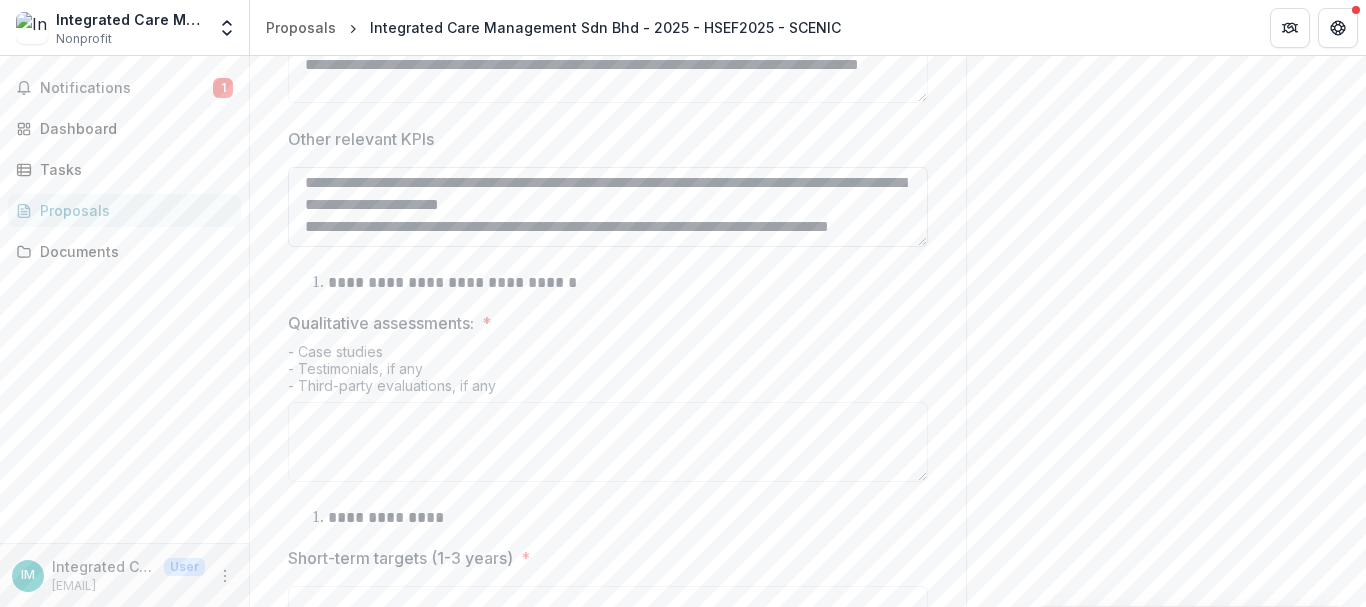 scroll, scrollTop: 40, scrollLeft: 0, axis: vertical 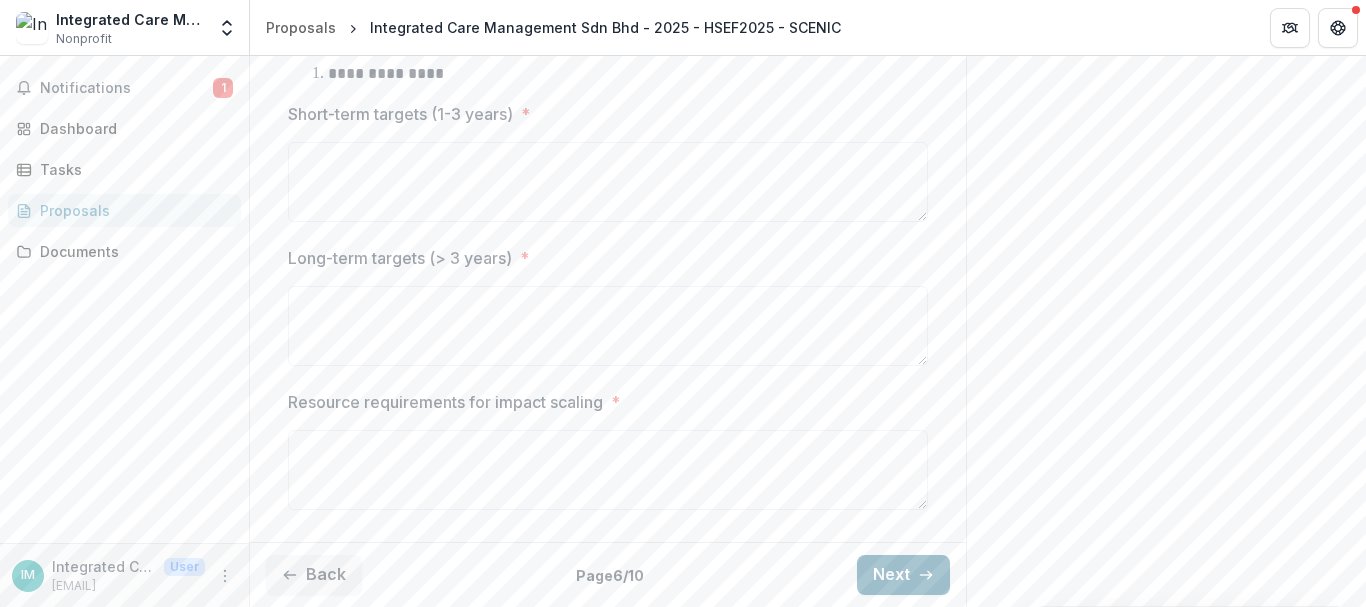 type on "**********" 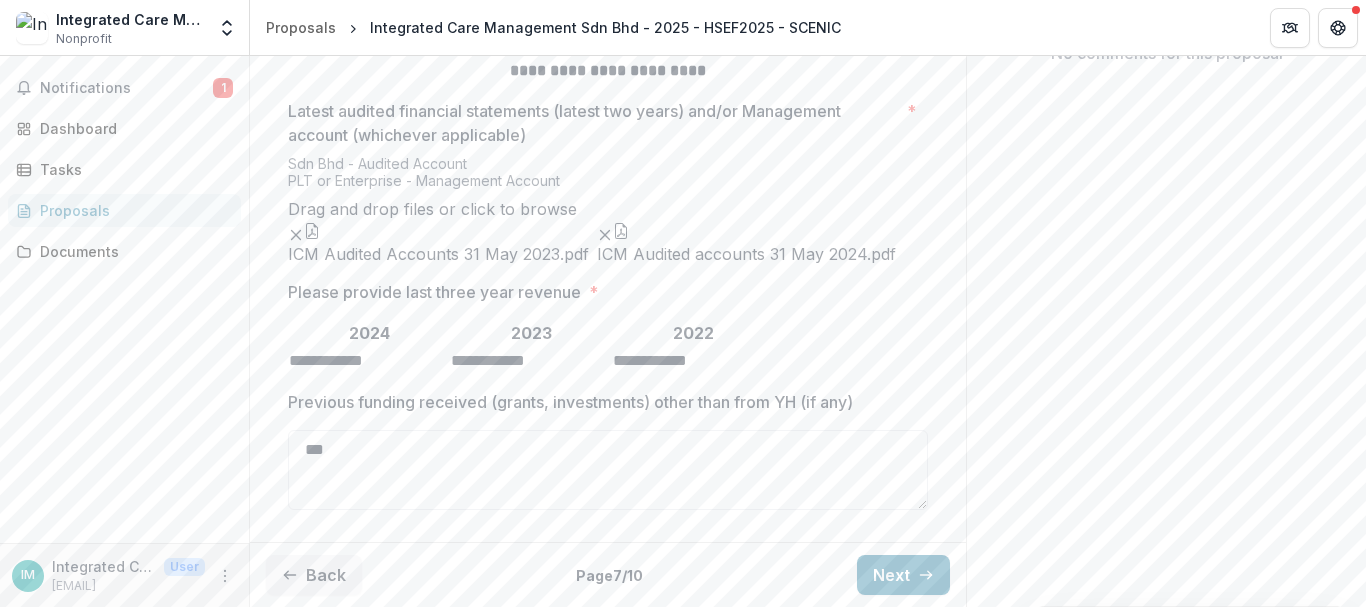 scroll, scrollTop: 671, scrollLeft: 0, axis: vertical 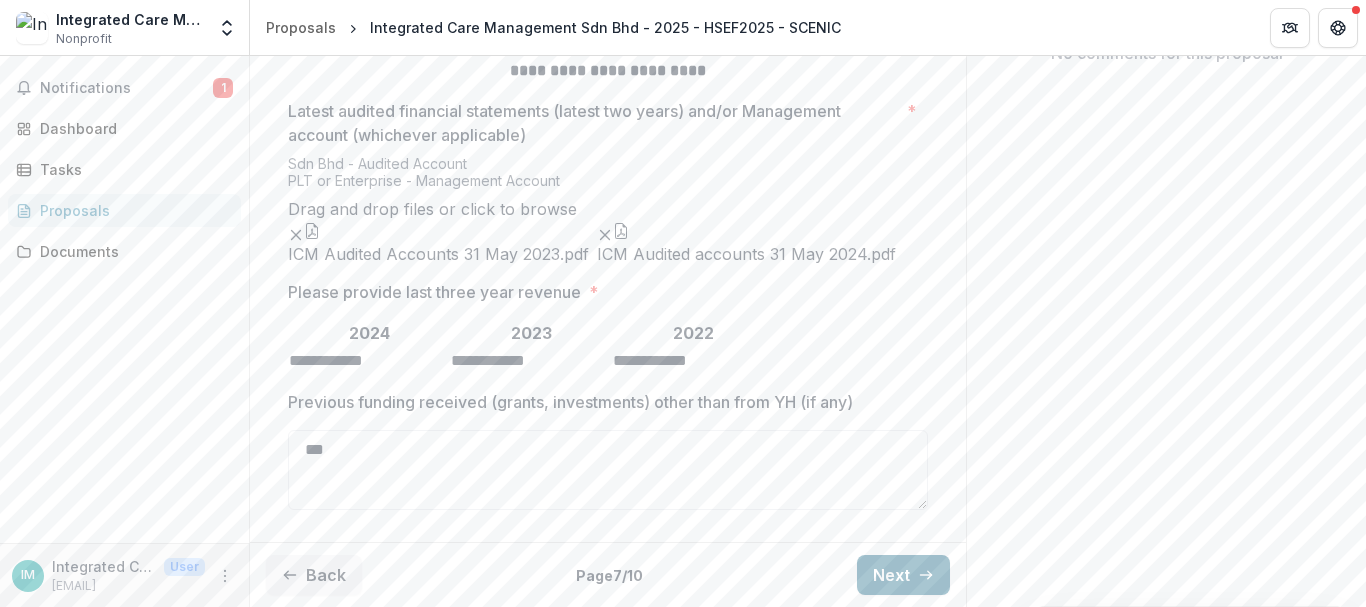 click on "Next" at bounding box center [903, 575] 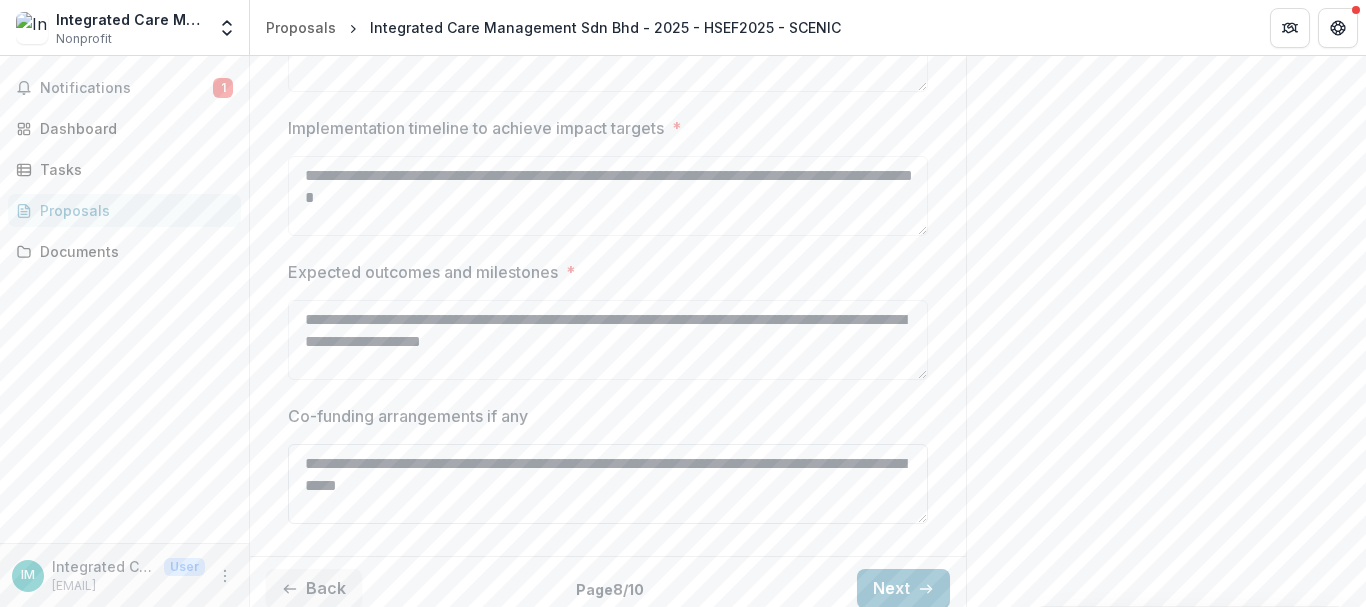 click on "**********" at bounding box center [608, 484] 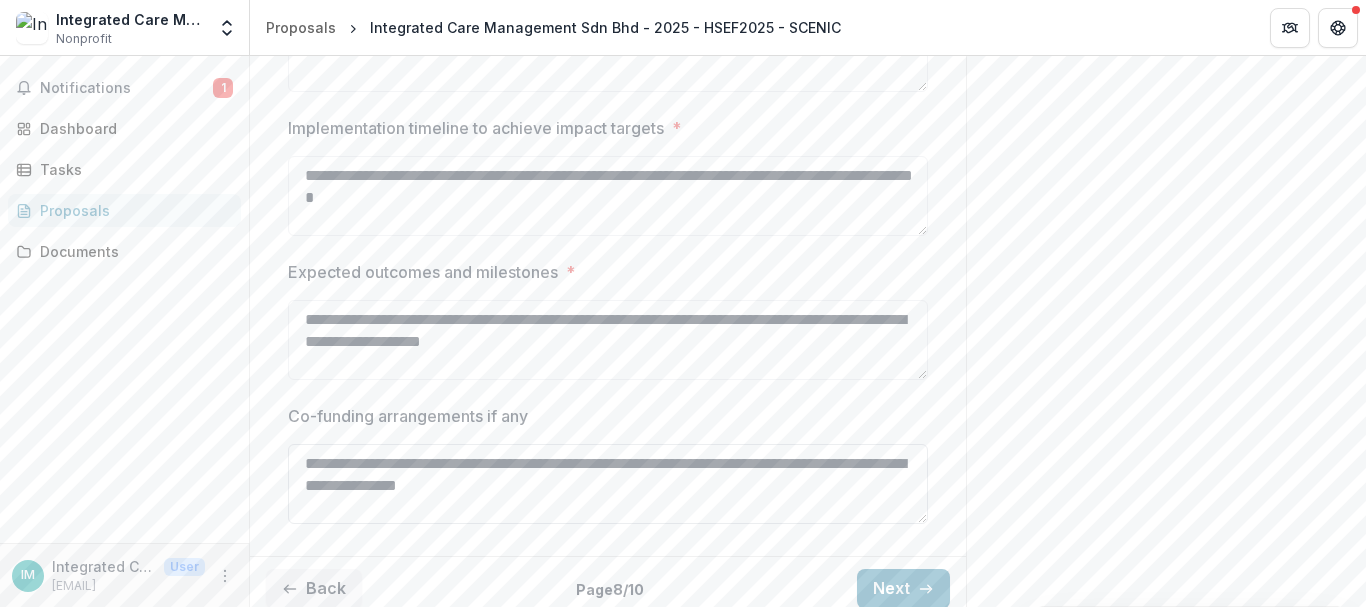 scroll, scrollTop: 724, scrollLeft: 0, axis: vertical 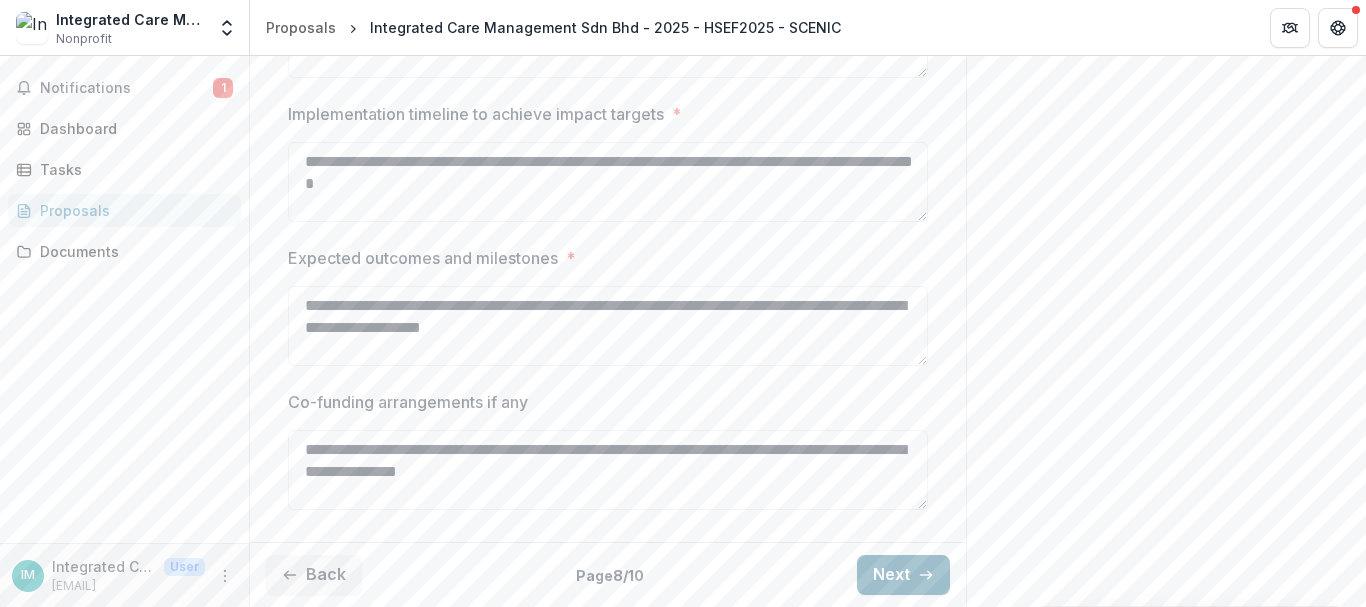 type on "**********" 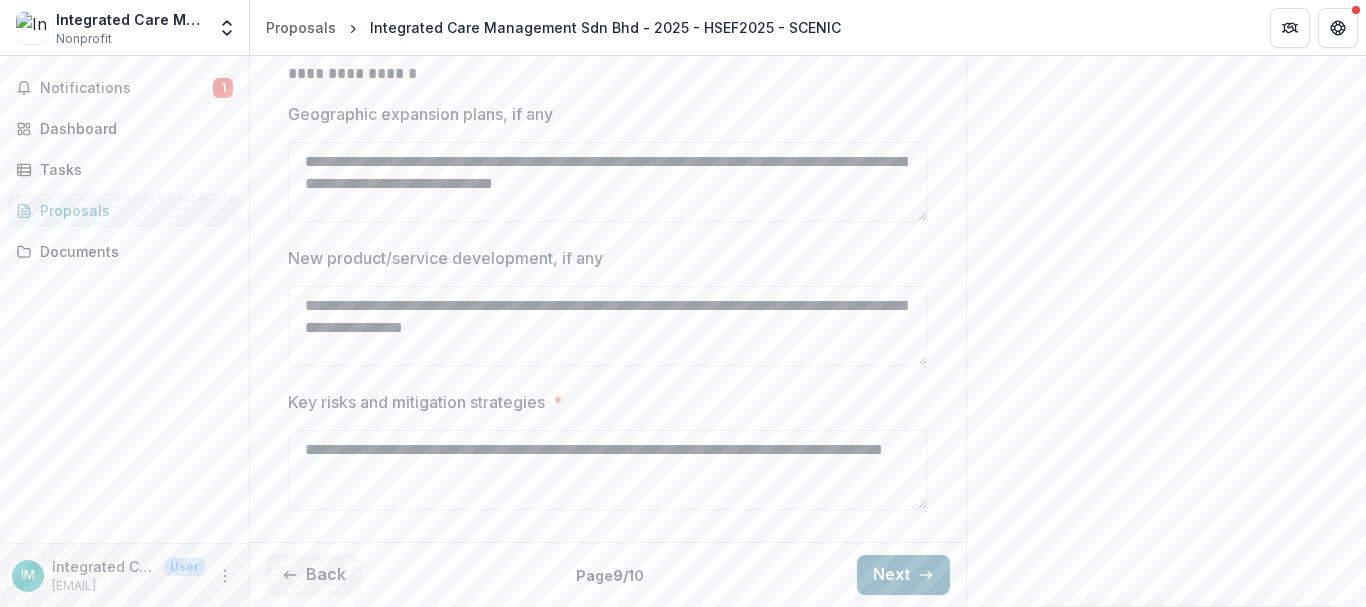 scroll, scrollTop: 668, scrollLeft: 0, axis: vertical 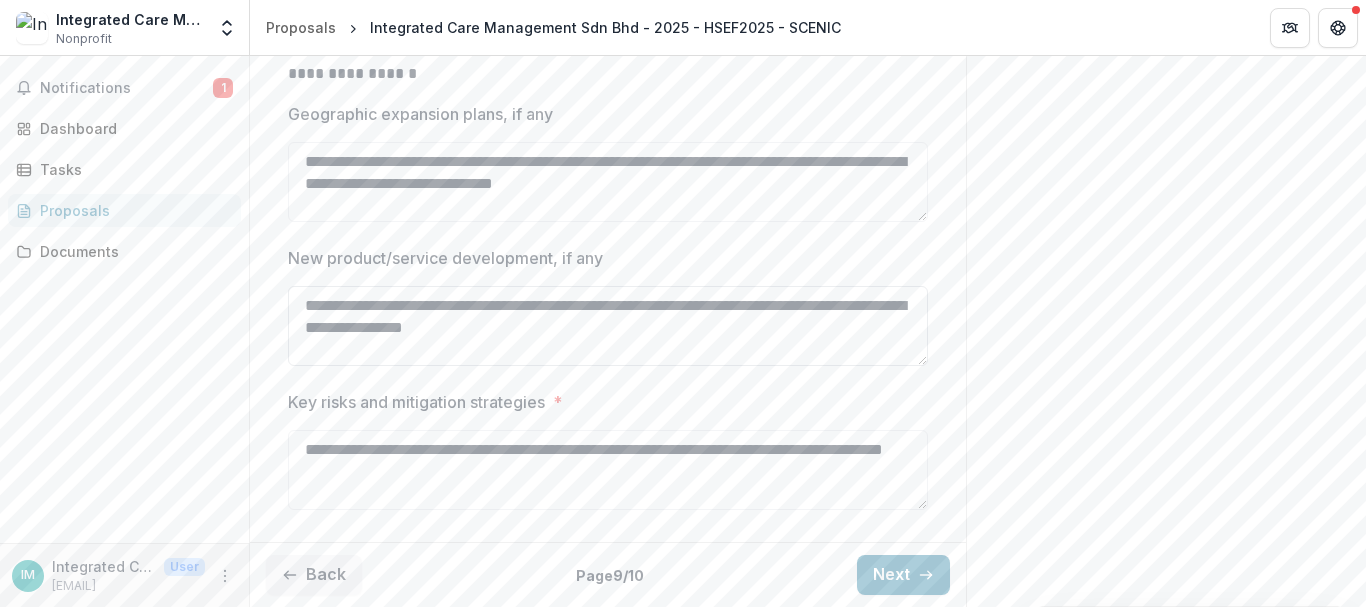 click on "**********" at bounding box center [608, 326] 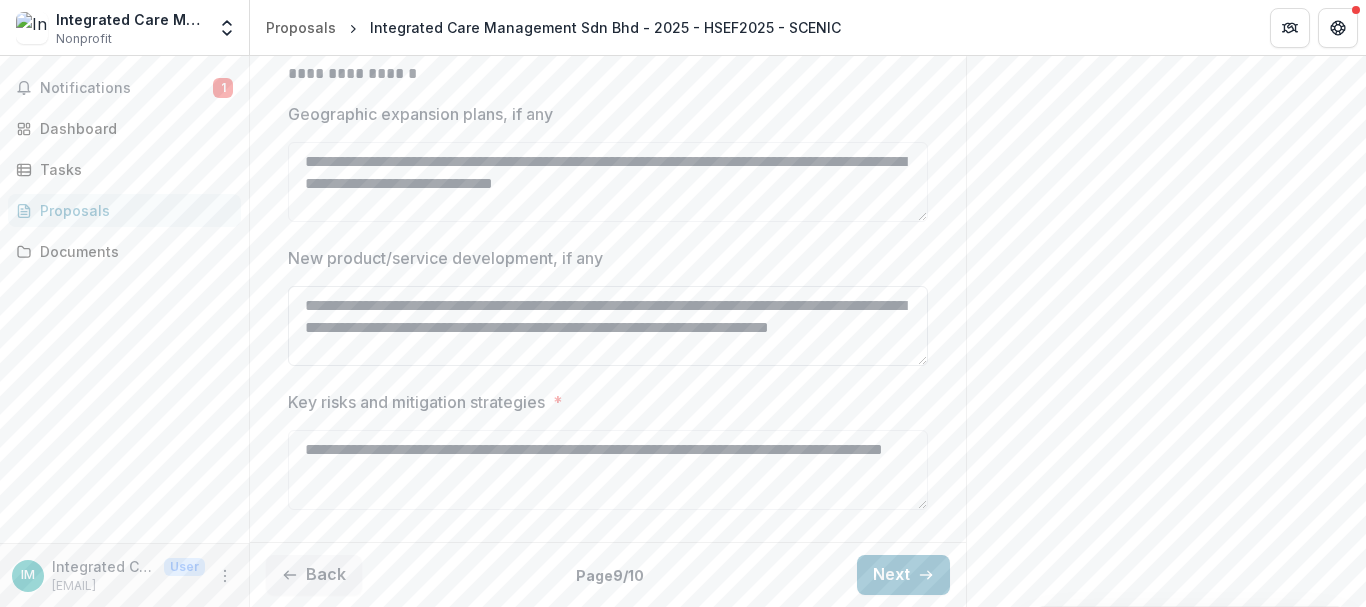 click on "**********" at bounding box center (608, 326) 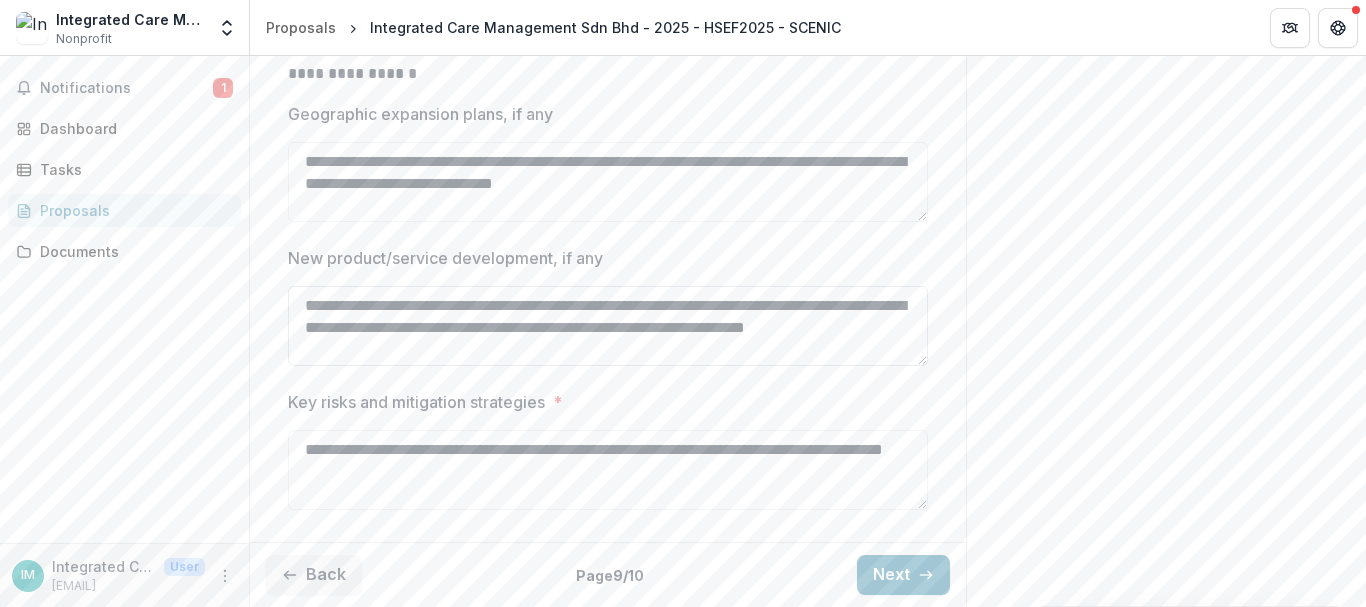 click on "**********" at bounding box center (608, 326) 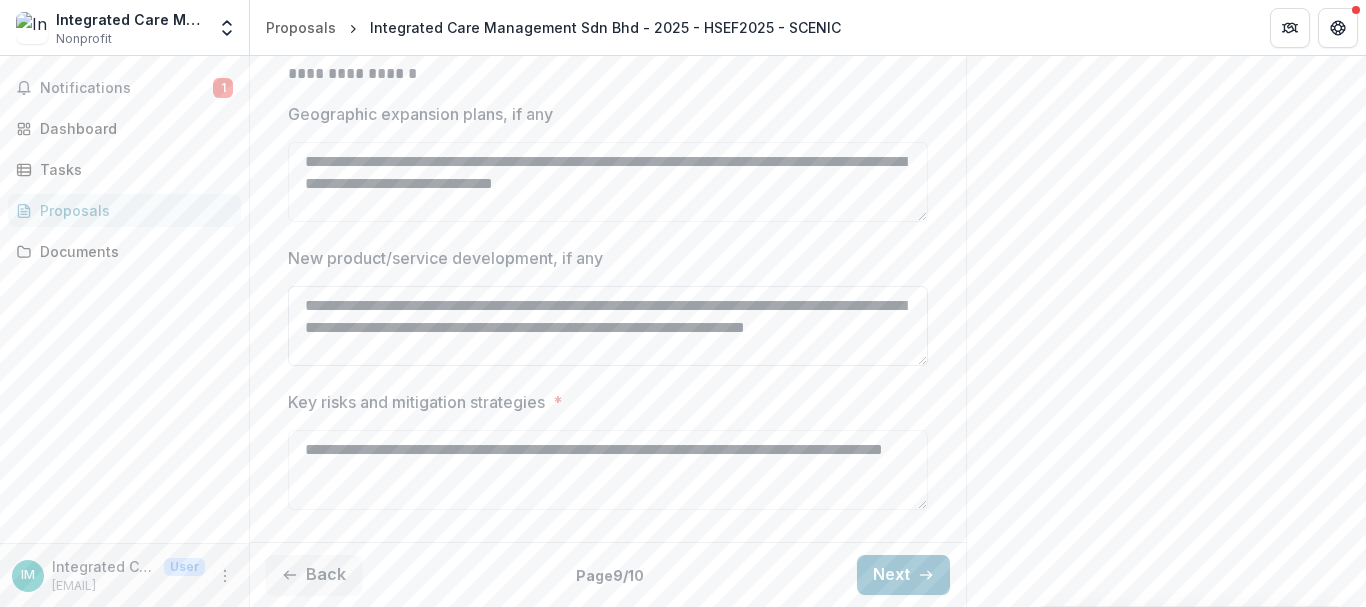 drag, startPoint x: 816, startPoint y: 306, endPoint x: 363, endPoint y: 337, distance: 454.05948 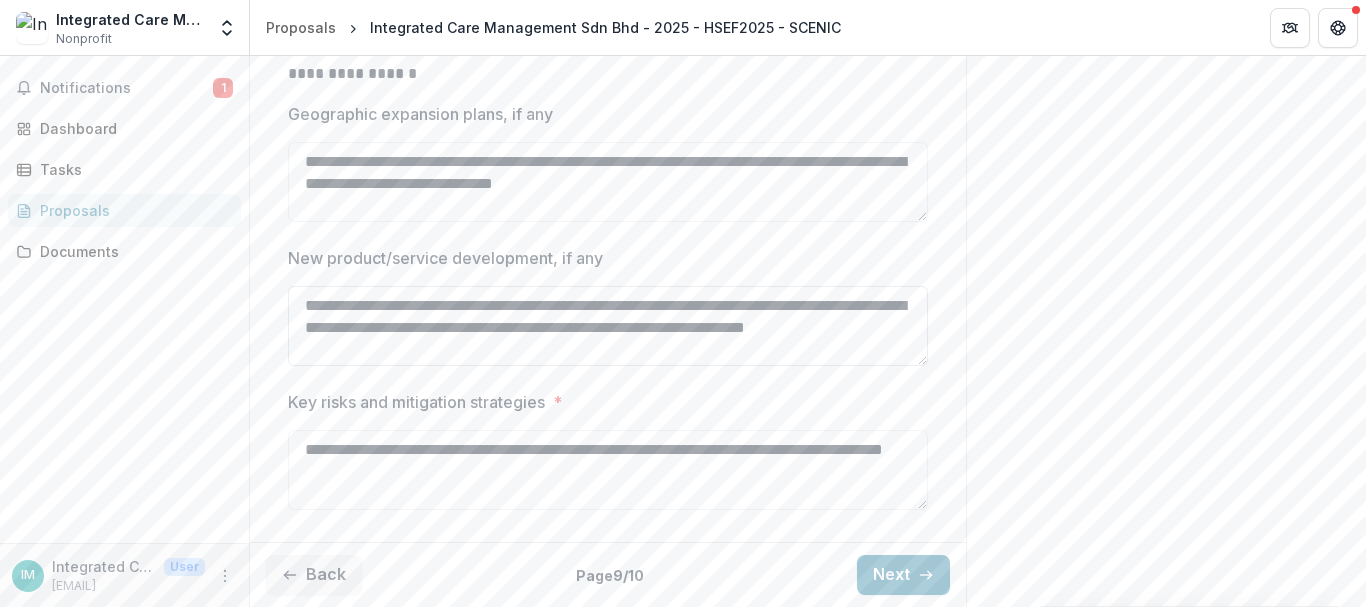 click on "**********" at bounding box center [608, 326] 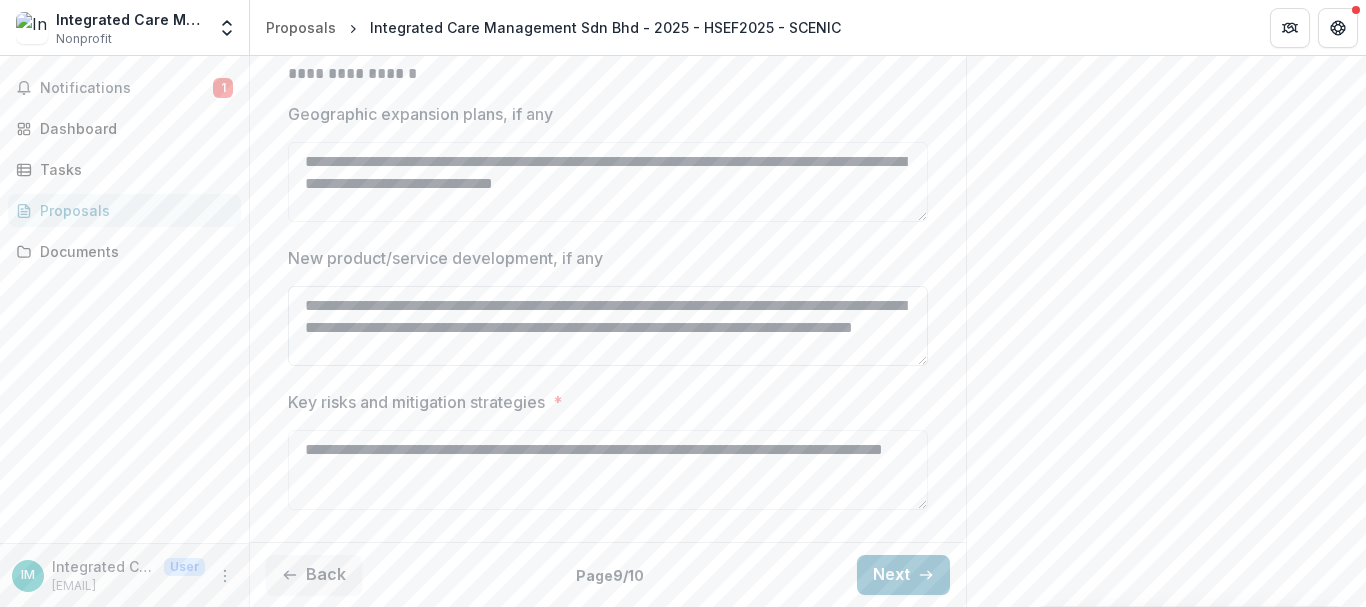 click on "**********" at bounding box center (608, 326) 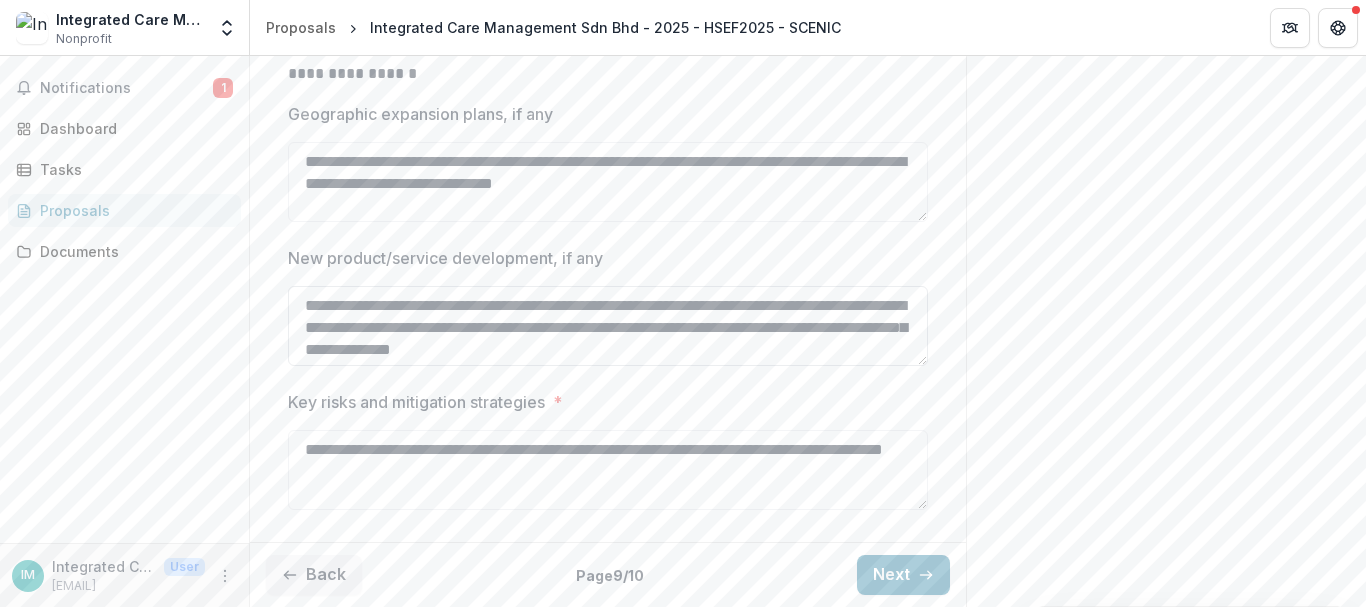 scroll, scrollTop: 4, scrollLeft: 0, axis: vertical 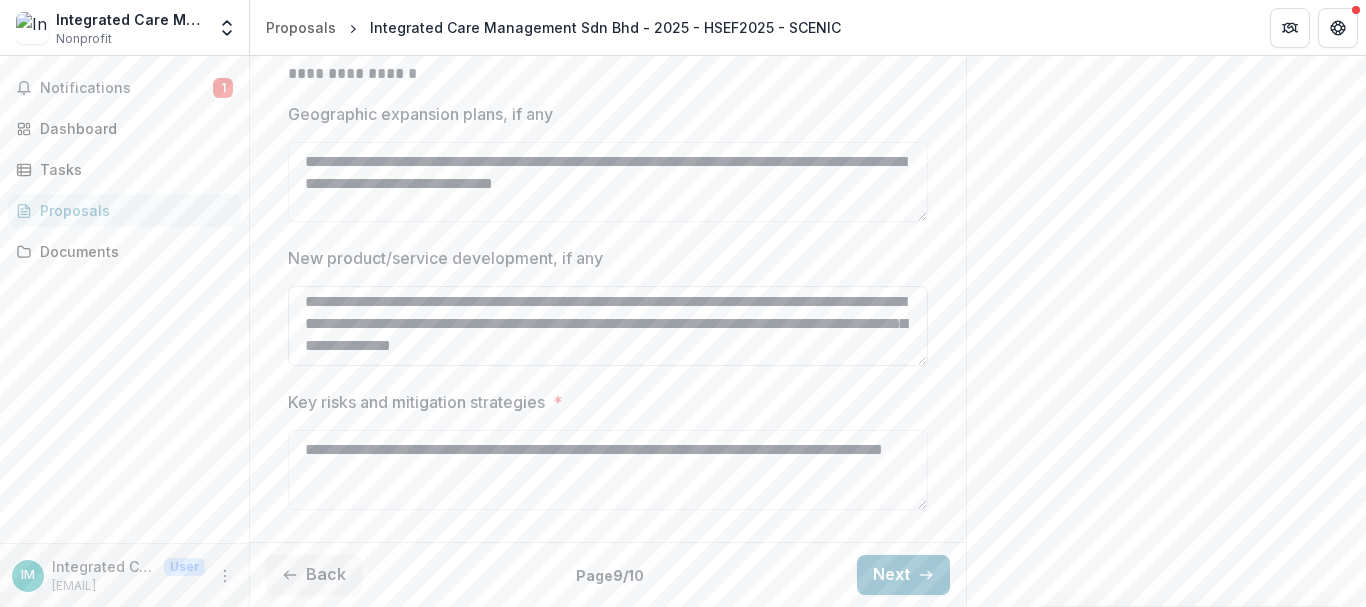 drag, startPoint x: 769, startPoint y: 328, endPoint x: 815, endPoint y: 348, distance: 50.159744 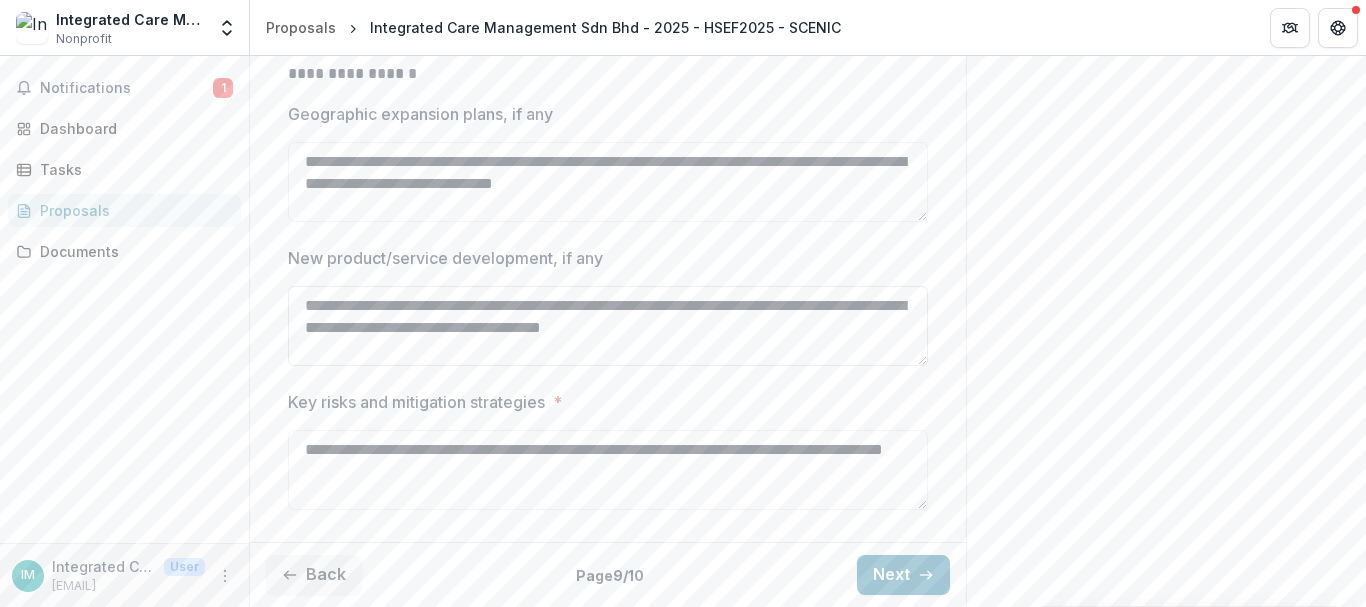 scroll, scrollTop: 0, scrollLeft: 0, axis: both 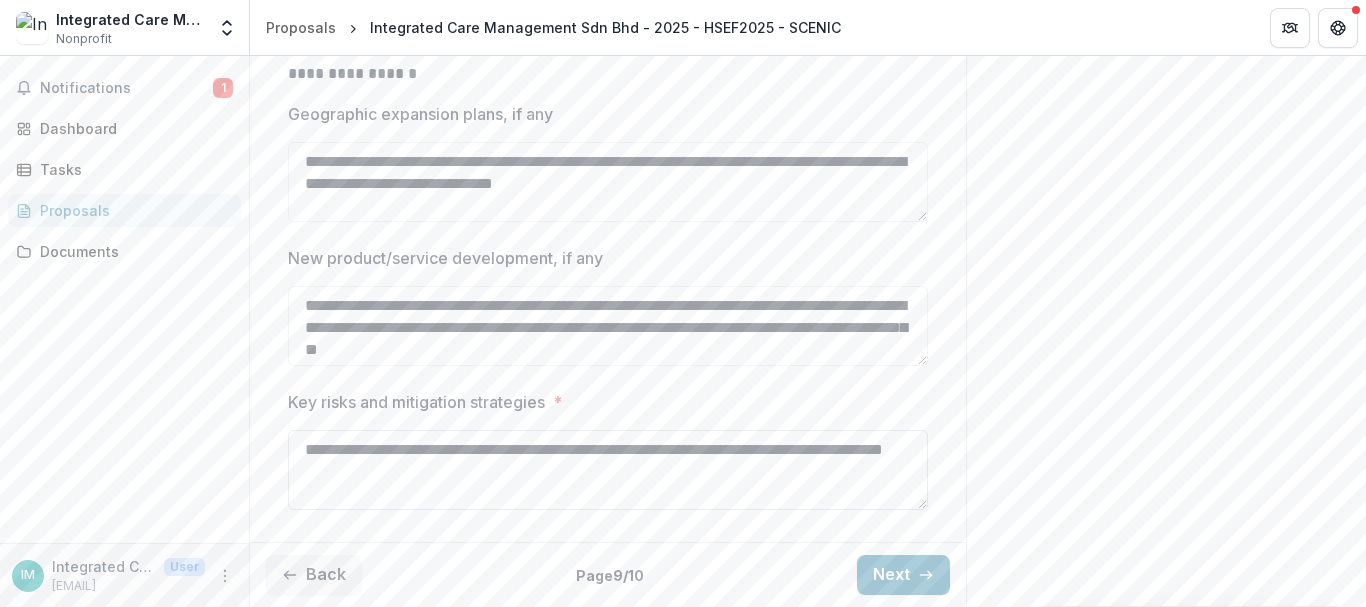 type on "**********" 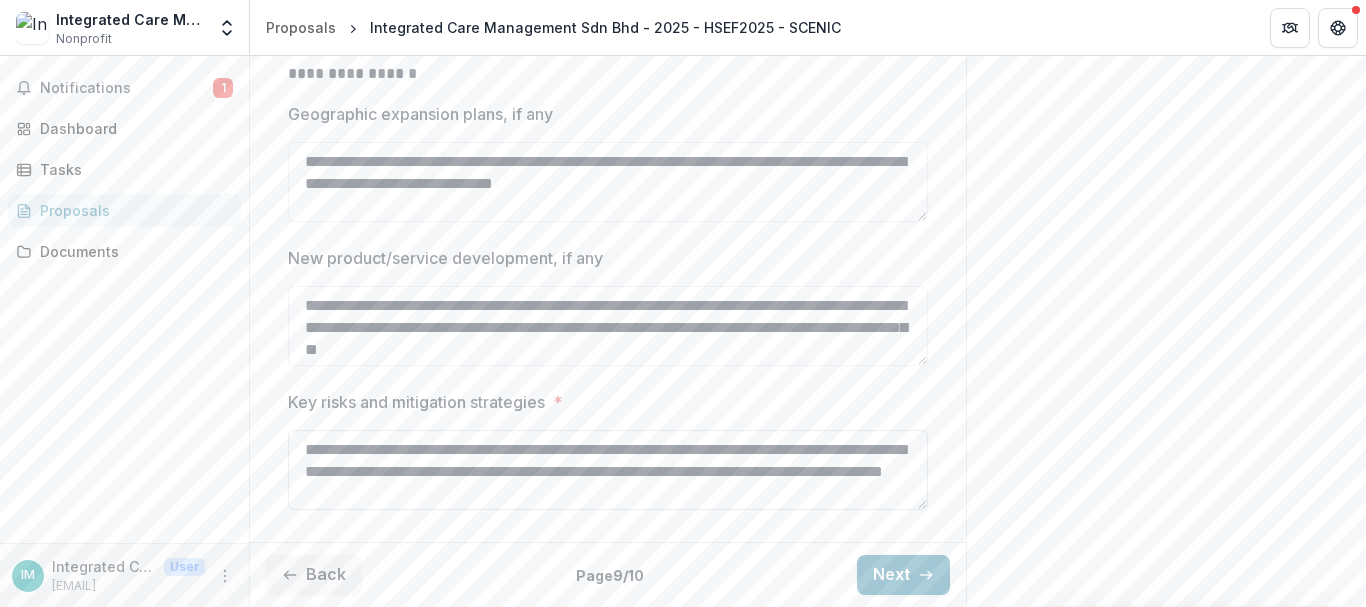 scroll, scrollTop: 4, scrollLeft: 0, axis: vertical 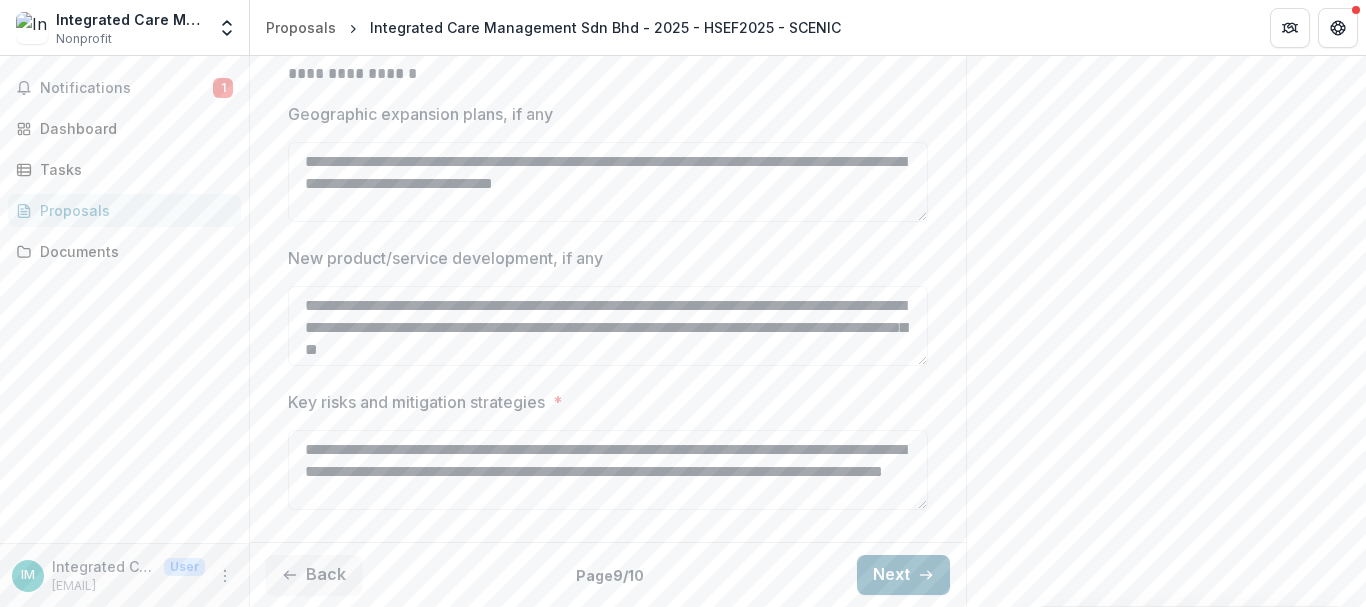 type on "**********" 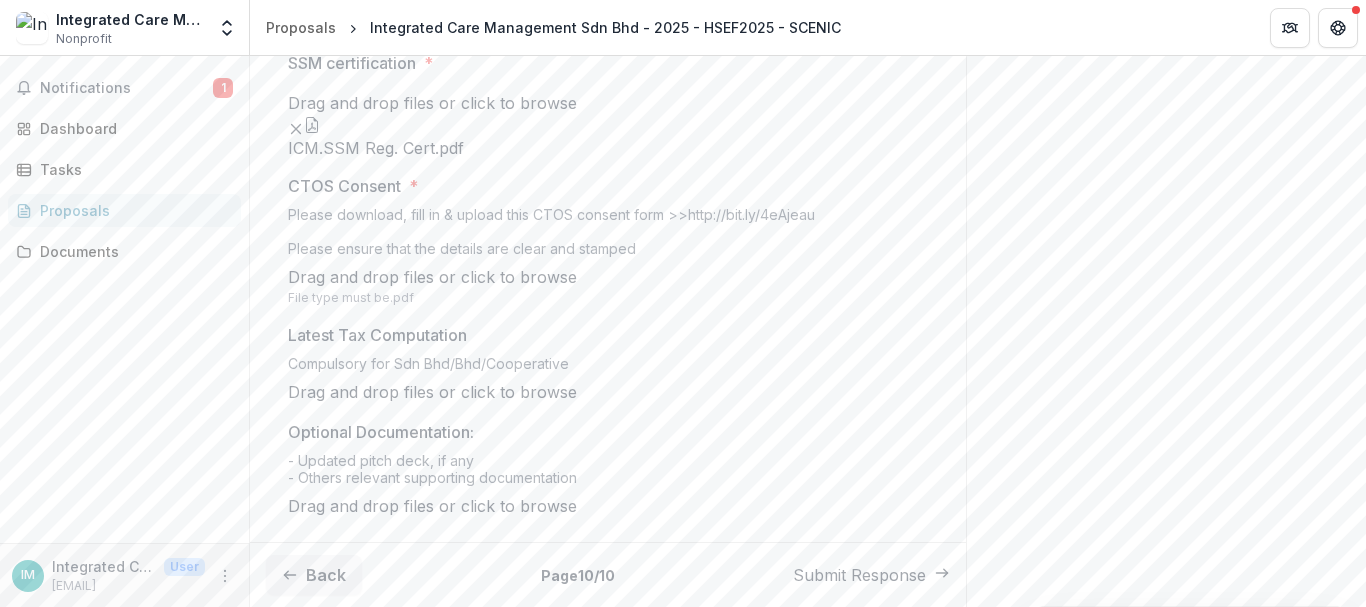 scroll, scrollTop: 868, scrollLeft: 0, axis: vertical 